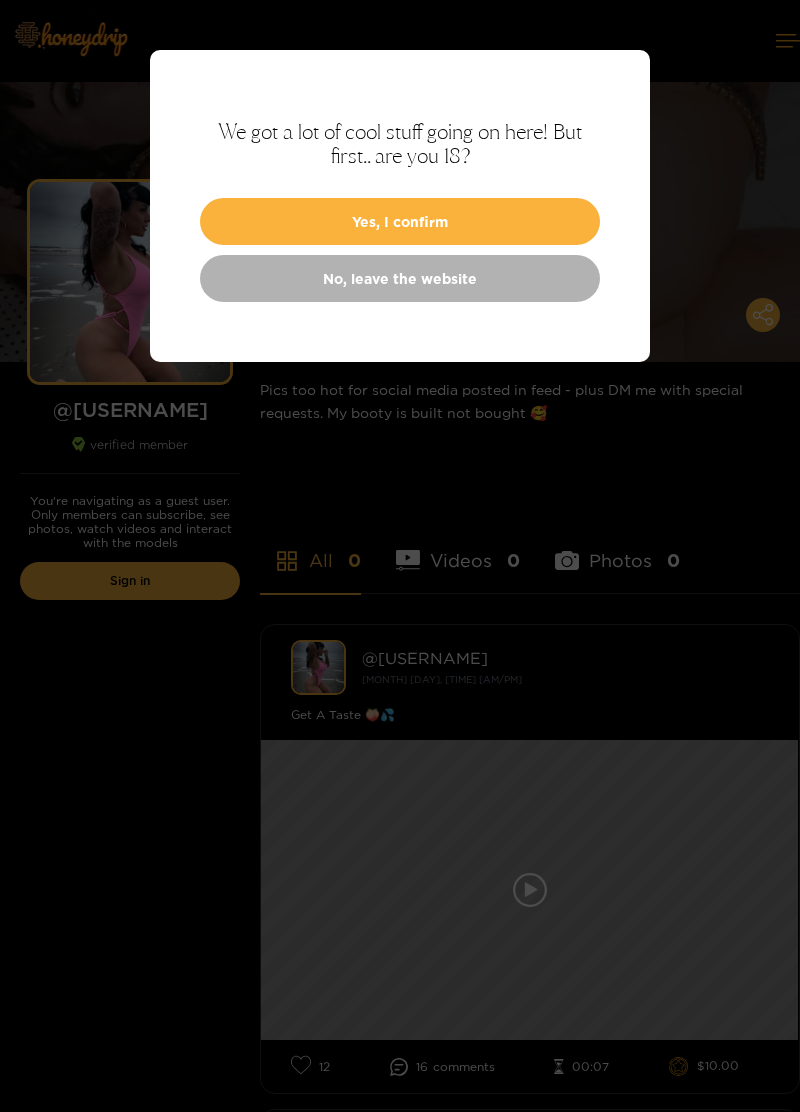 scroll, scrollTop: 0, scrollLeft: 0, axis: both 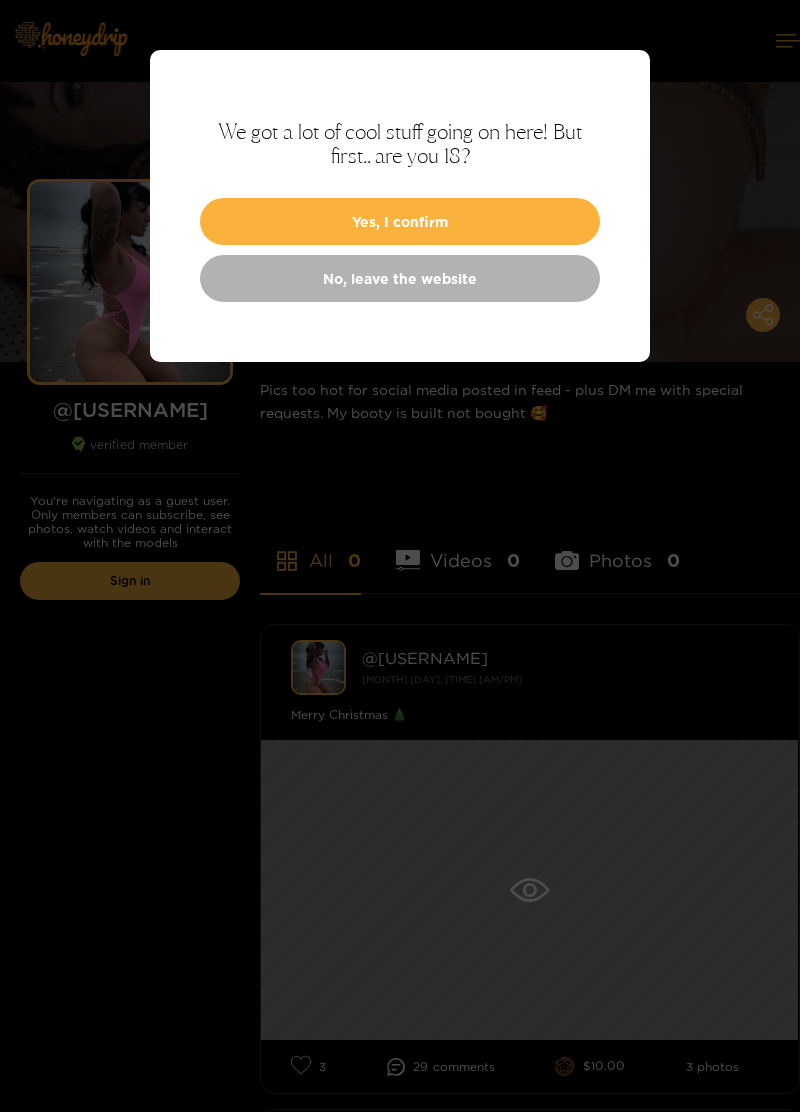 click on "Yes, I confirm" at bounding box center (400, 221) 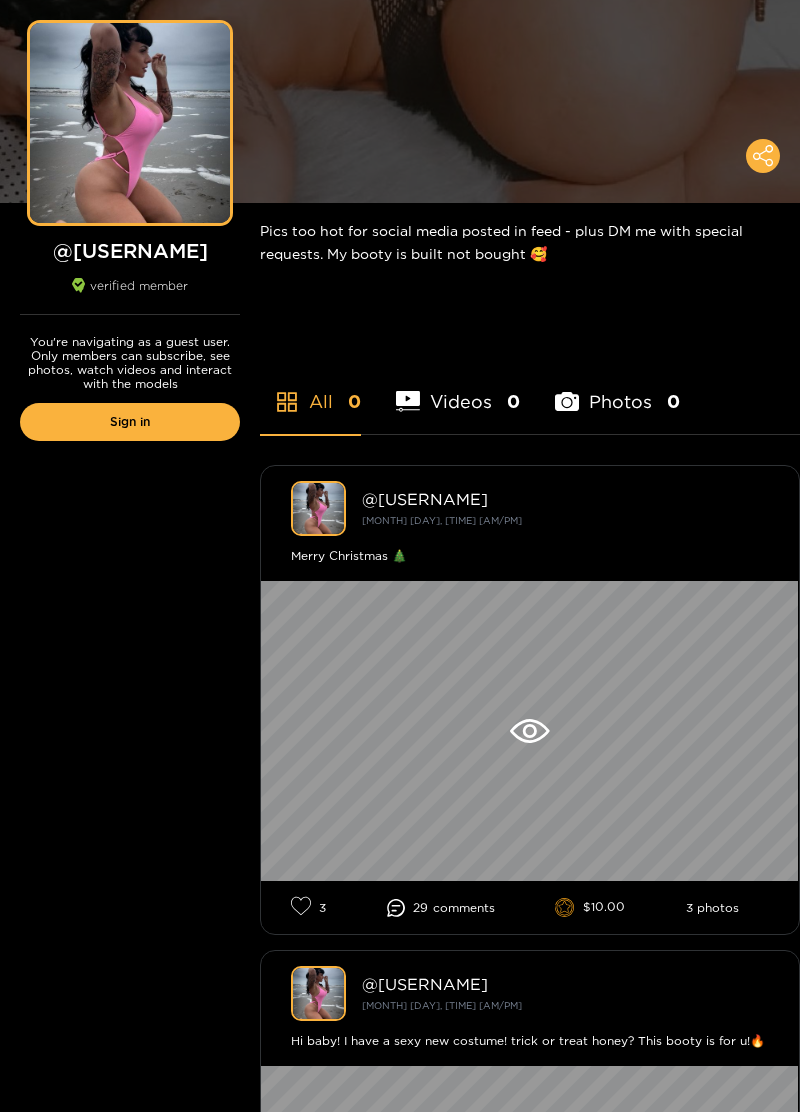 scroll, scrollTop: 160, scrollLeft: 0, axis: vertical 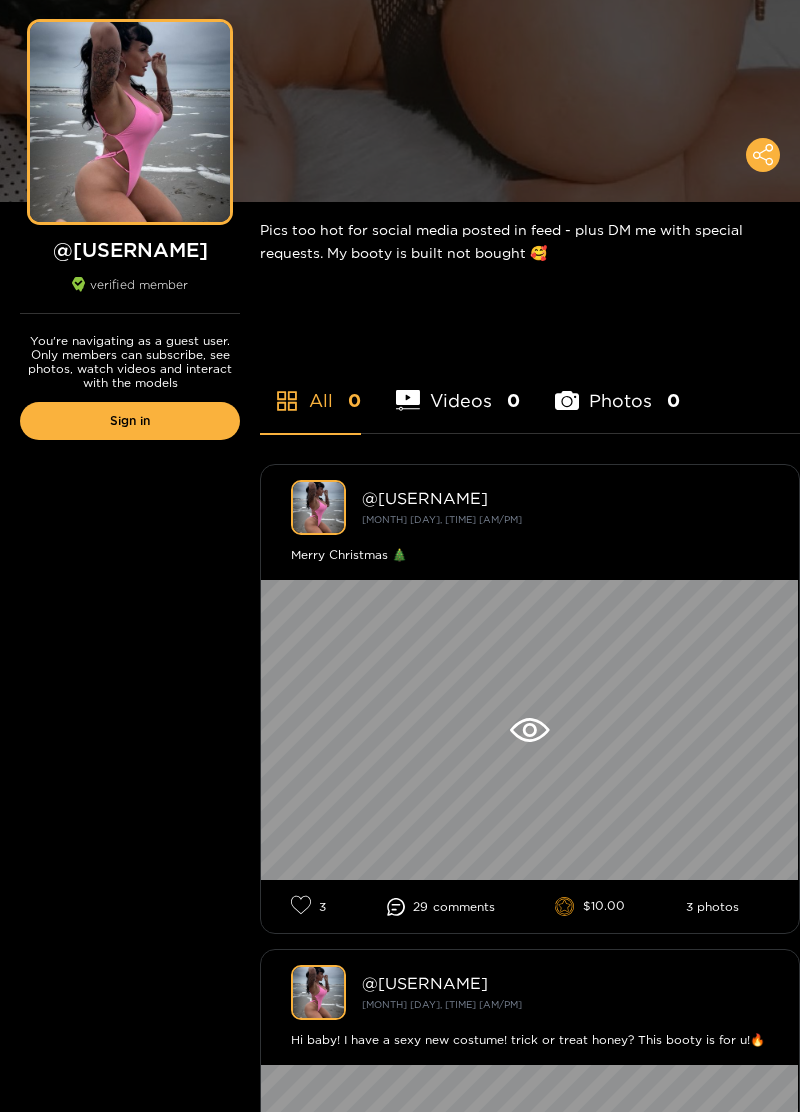 click at bounding box center [530, 730] 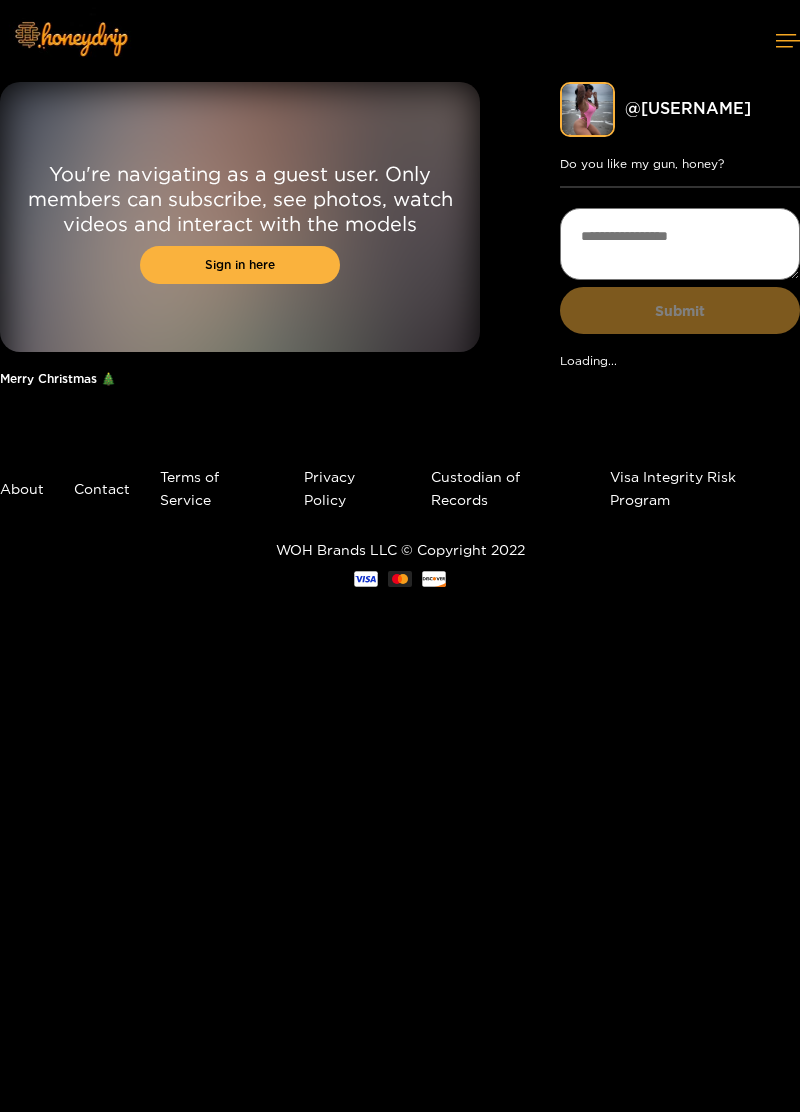 scroll, scrollTop: 0, scrollLeft: 0, axis: both 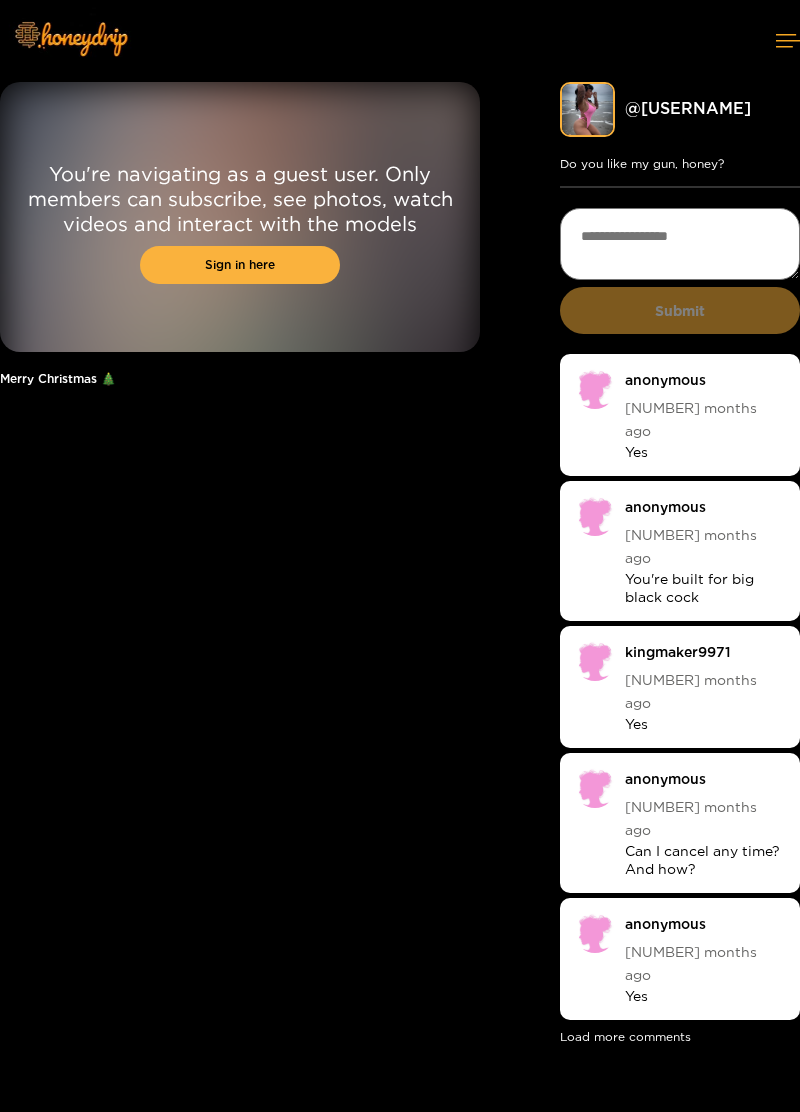 click on "Sign in here" at bounding box center [240, 265] 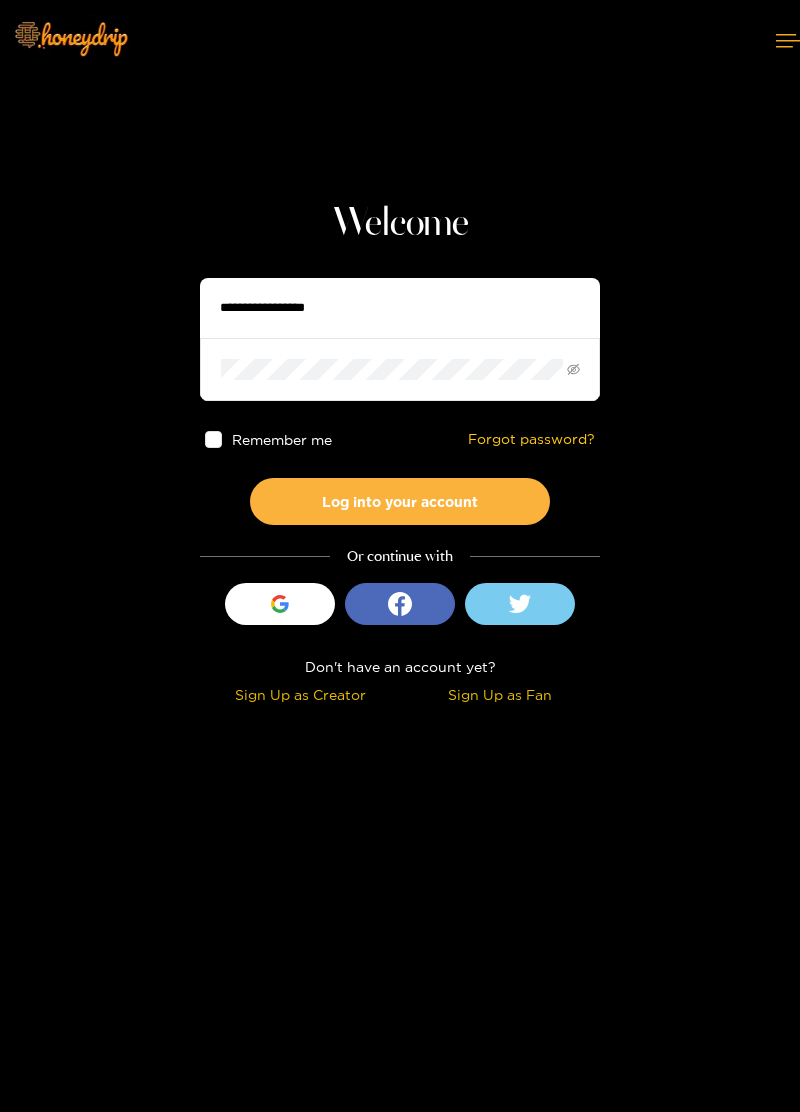 click on "Log into your account" at bounding box center [400, 501] 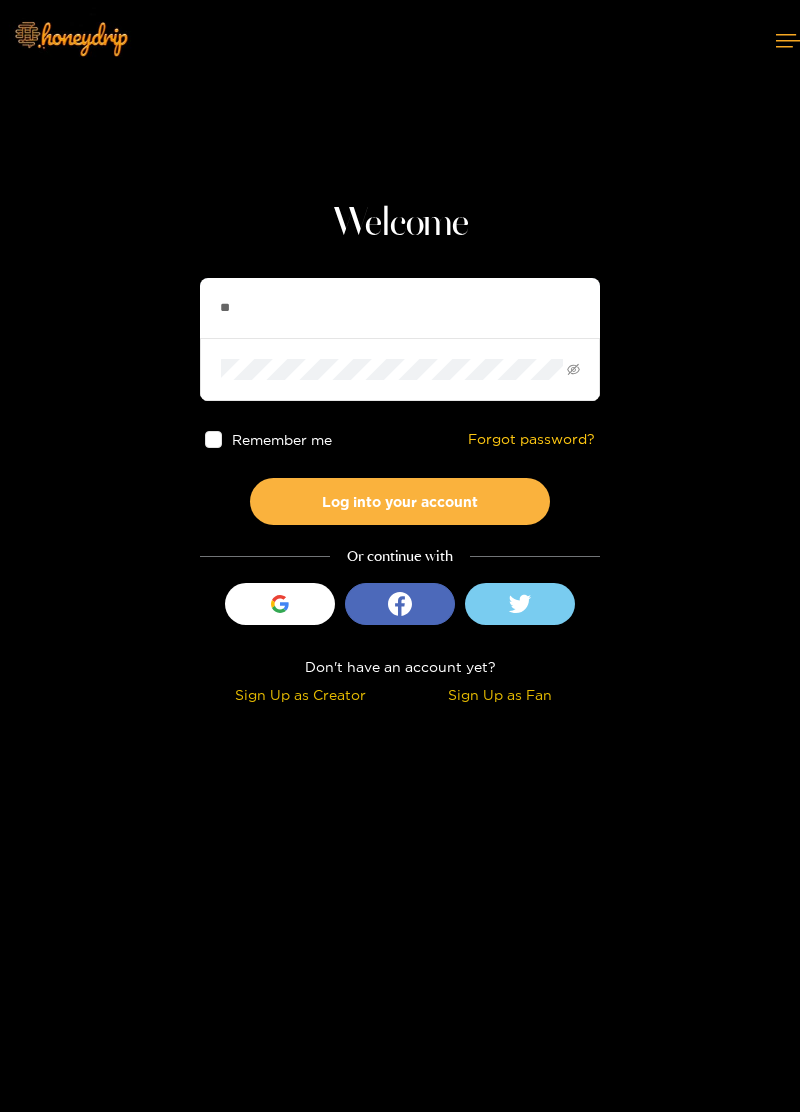 type on "*" 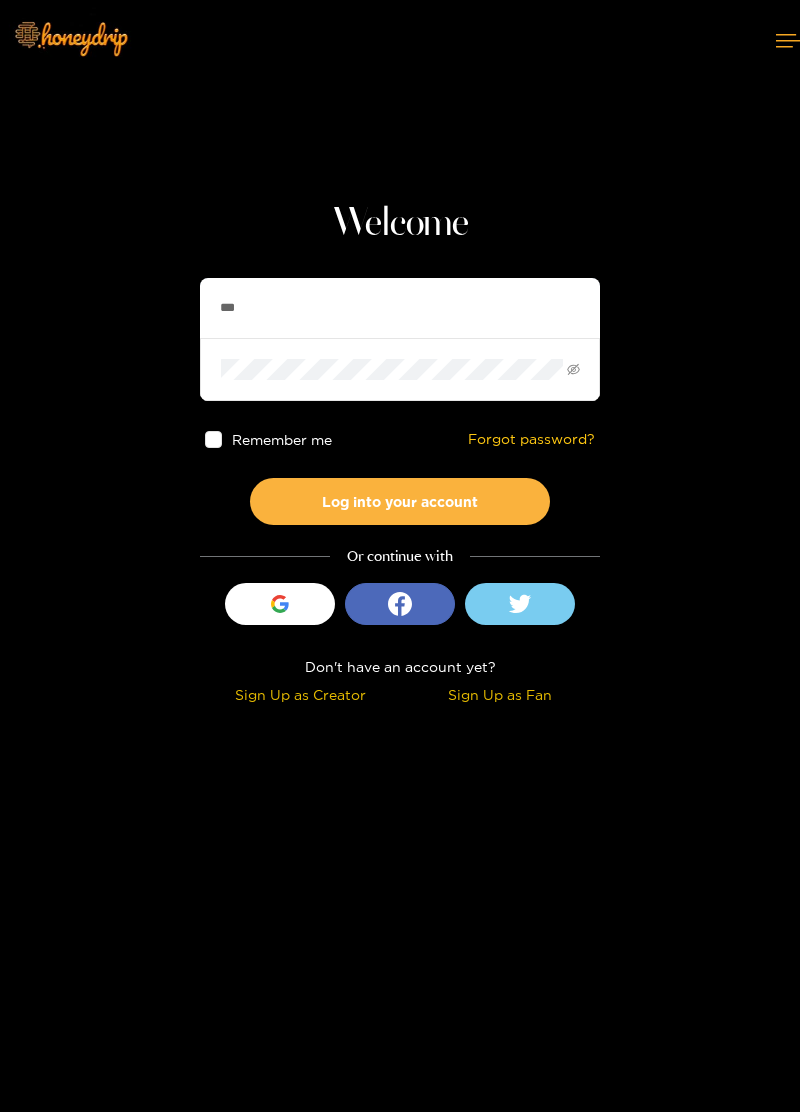 type on "***" 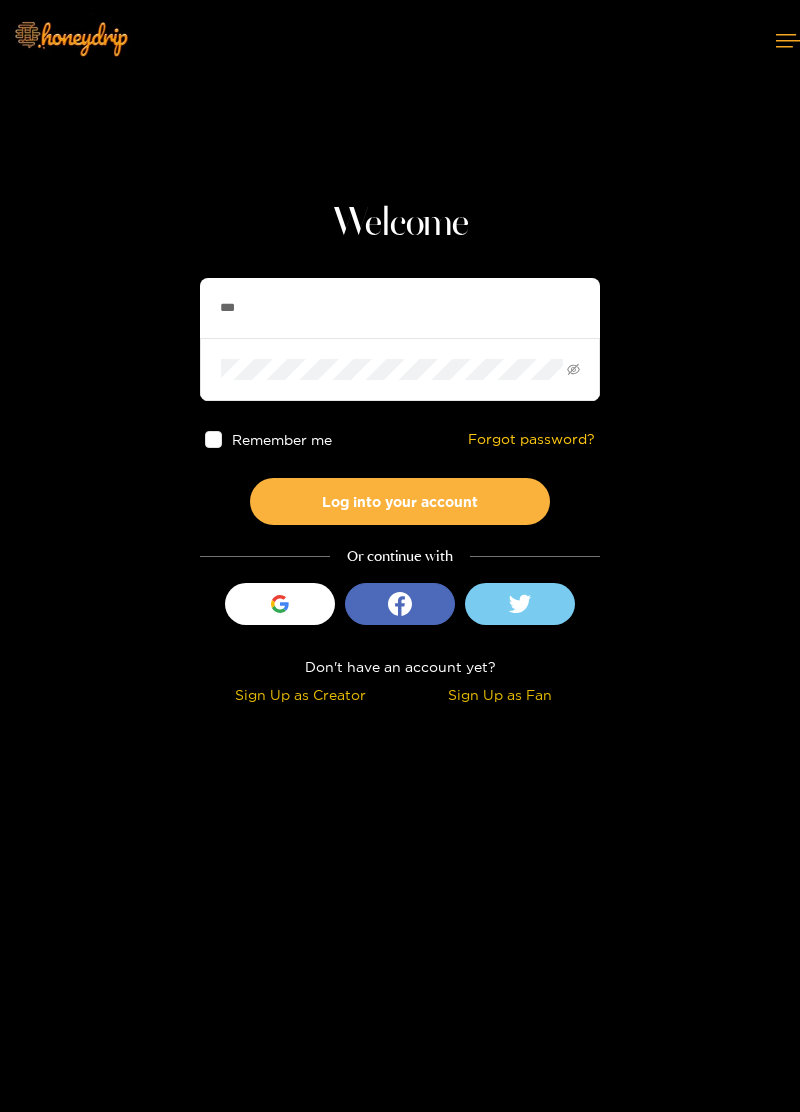 click on "Log into your account" at bounding box center (400, 501) 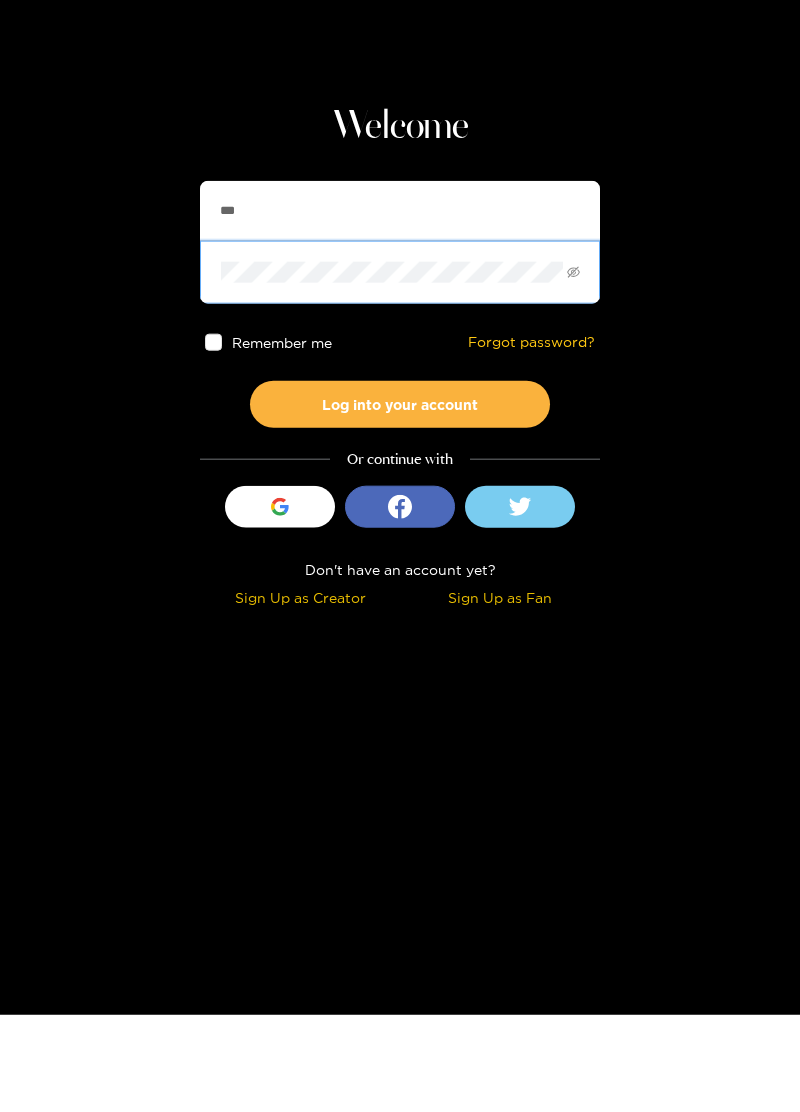 click on "Sign Up as Fan" at bounding box center [500, 694] 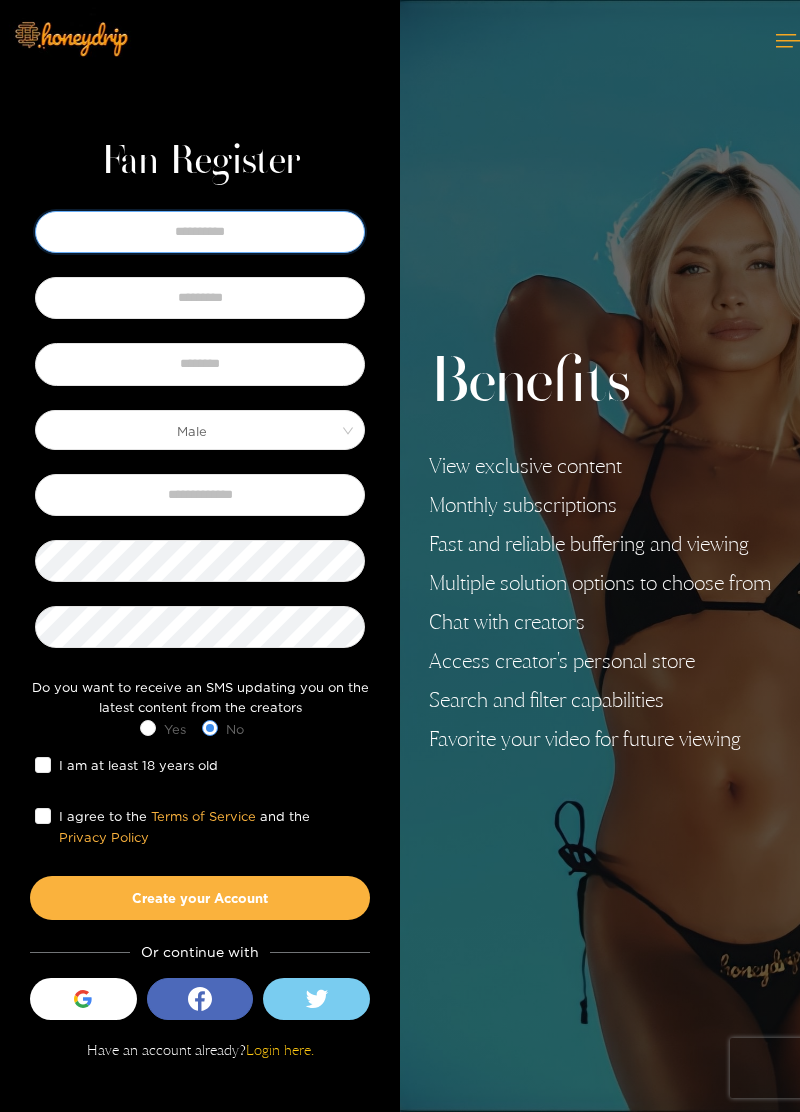 click at bounding box center (200, 232) 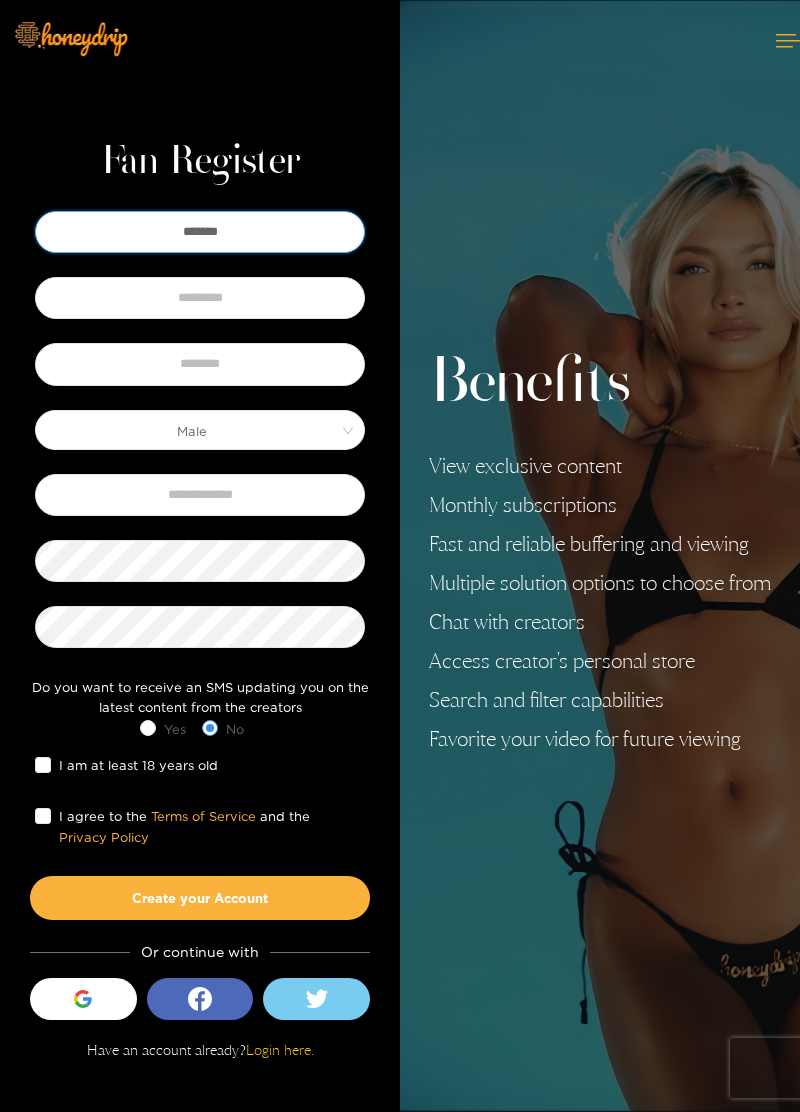 type on "******" 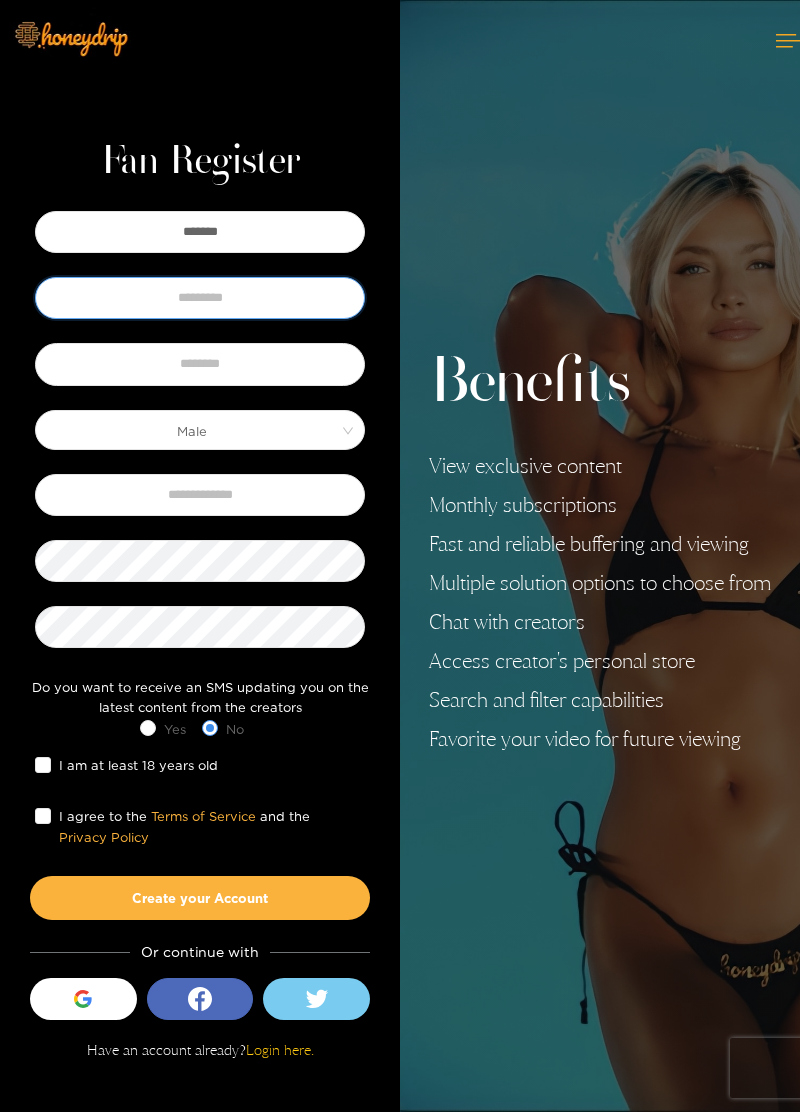 click at bounding box center [200, 298] 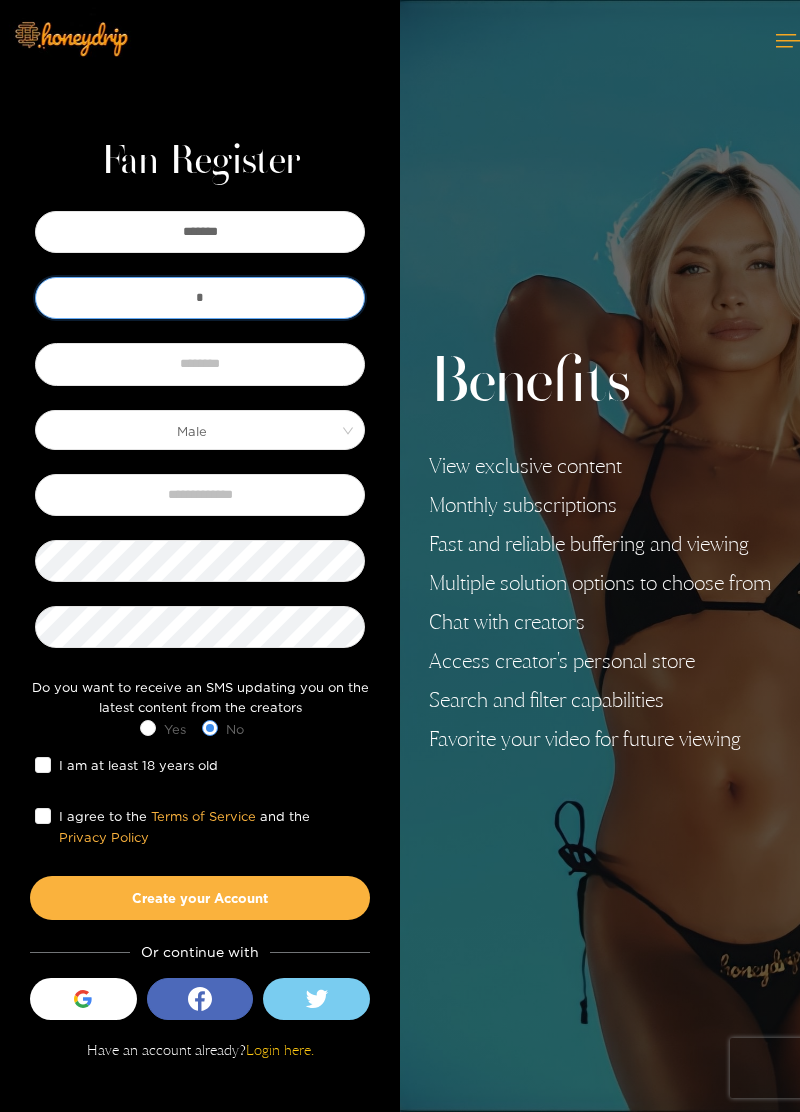 type on "*" 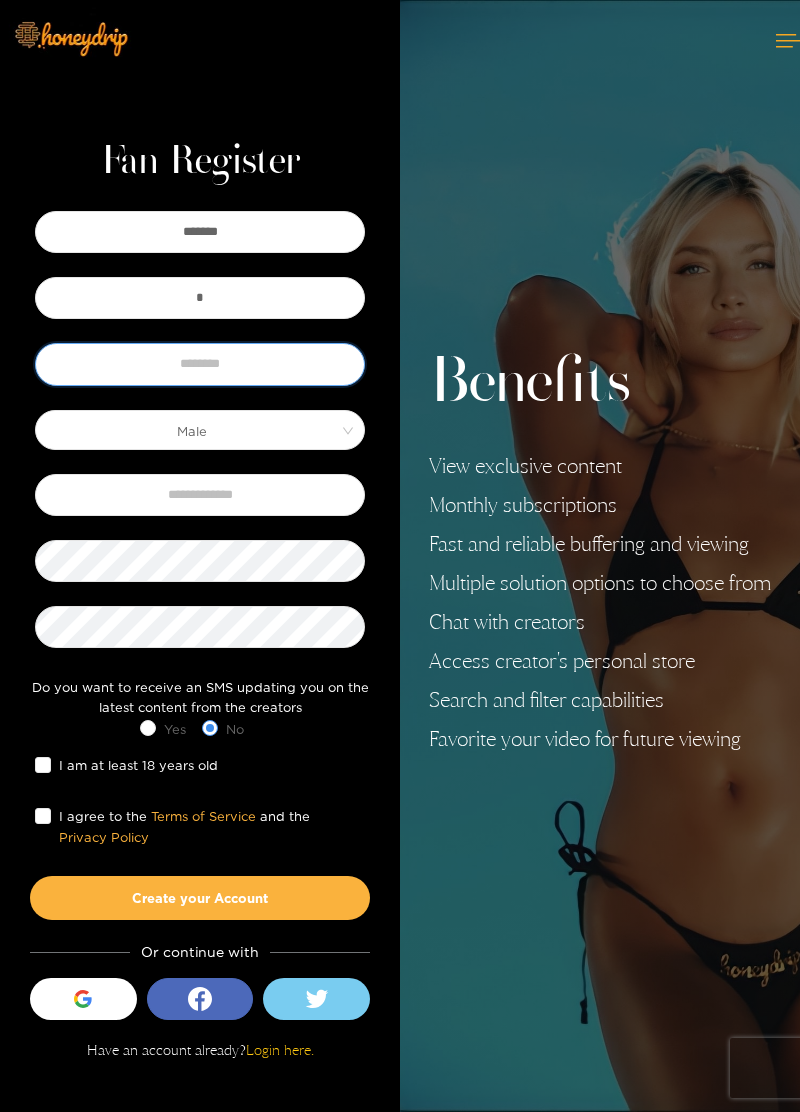 type on "*" 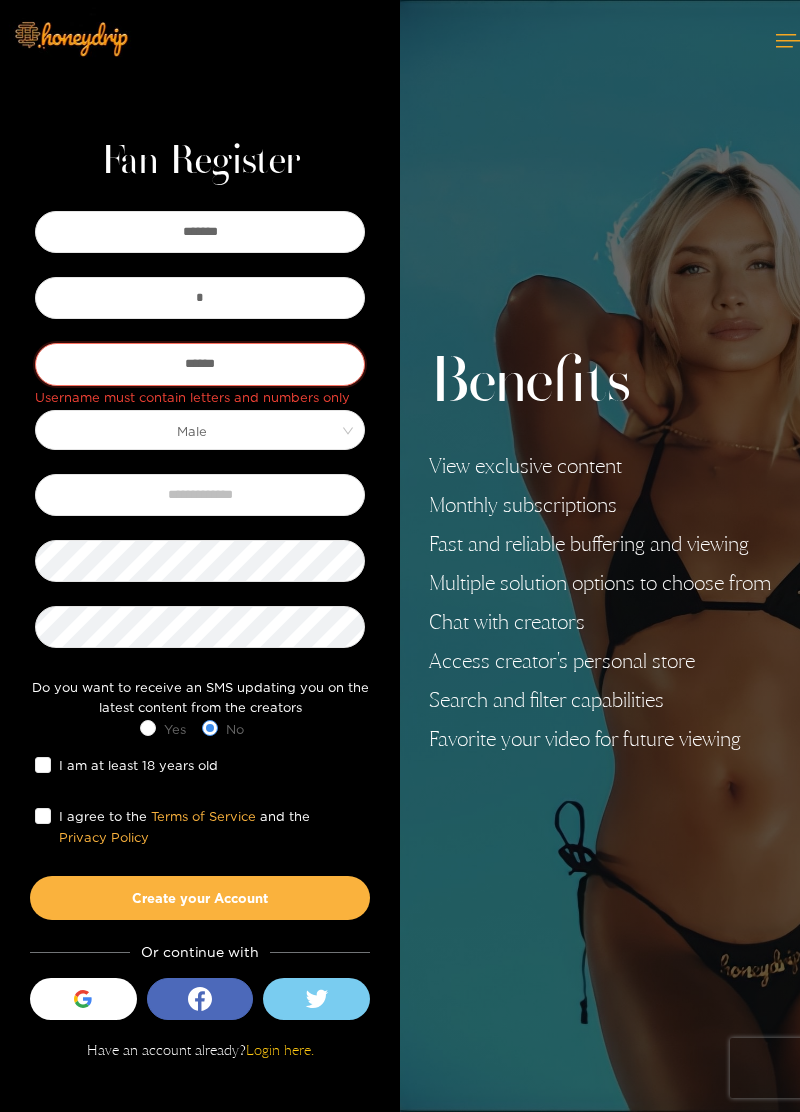 click on "*****" at bounding box center (200, 364) 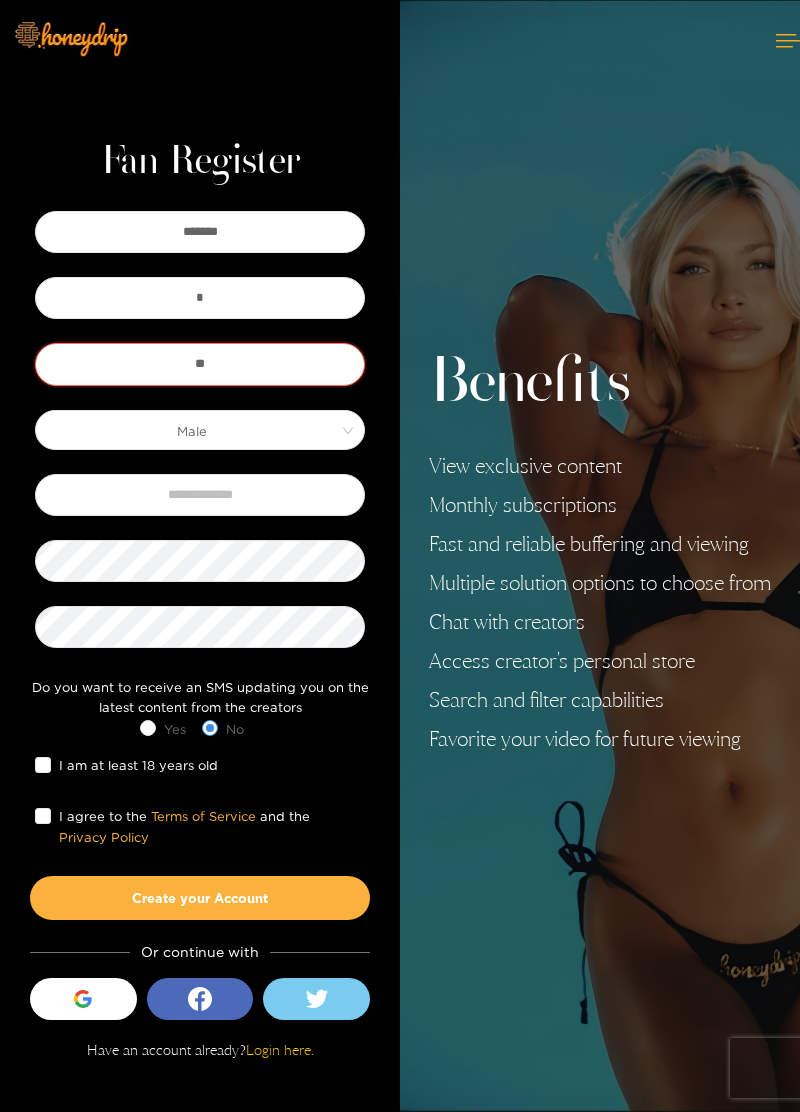 type on "*" 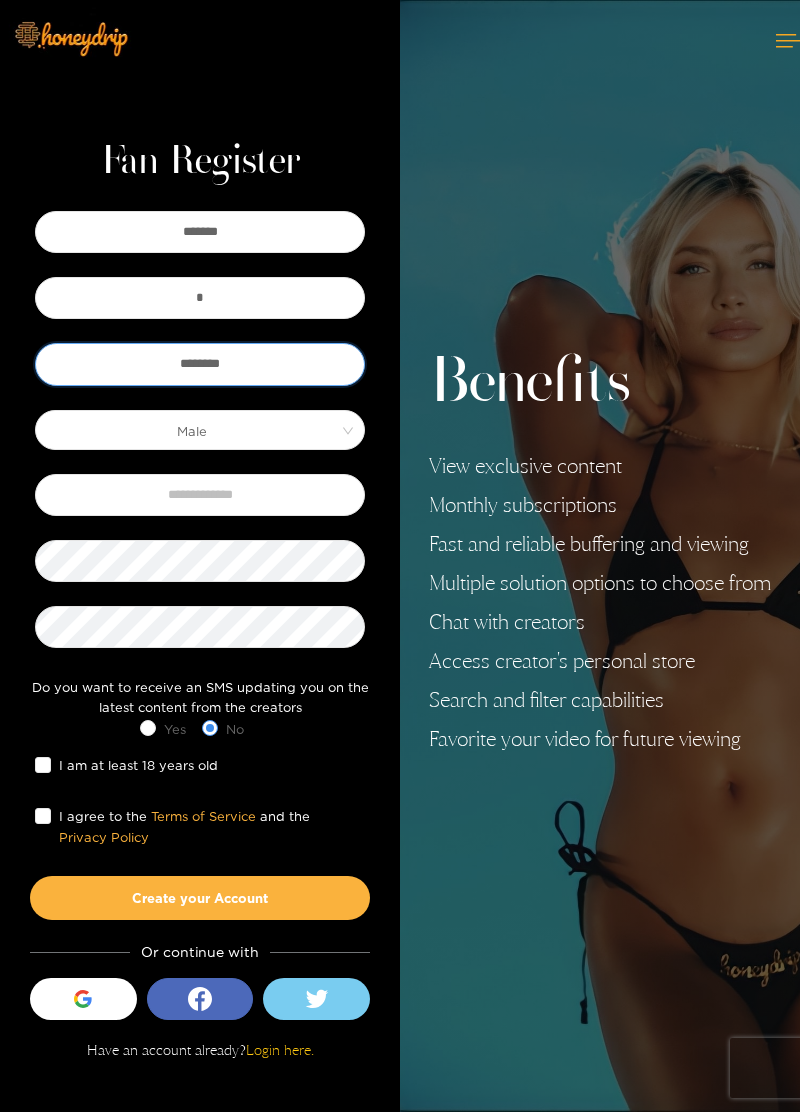 type on "********" 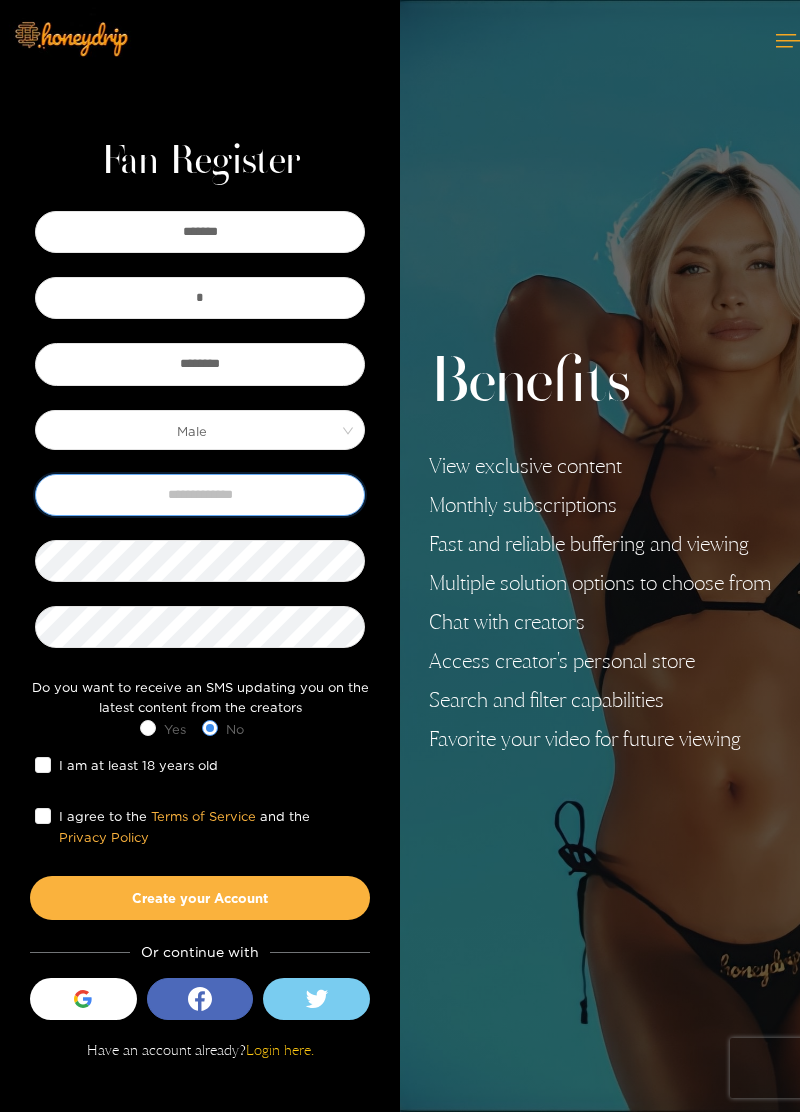 click at bounding box center (200, 495) 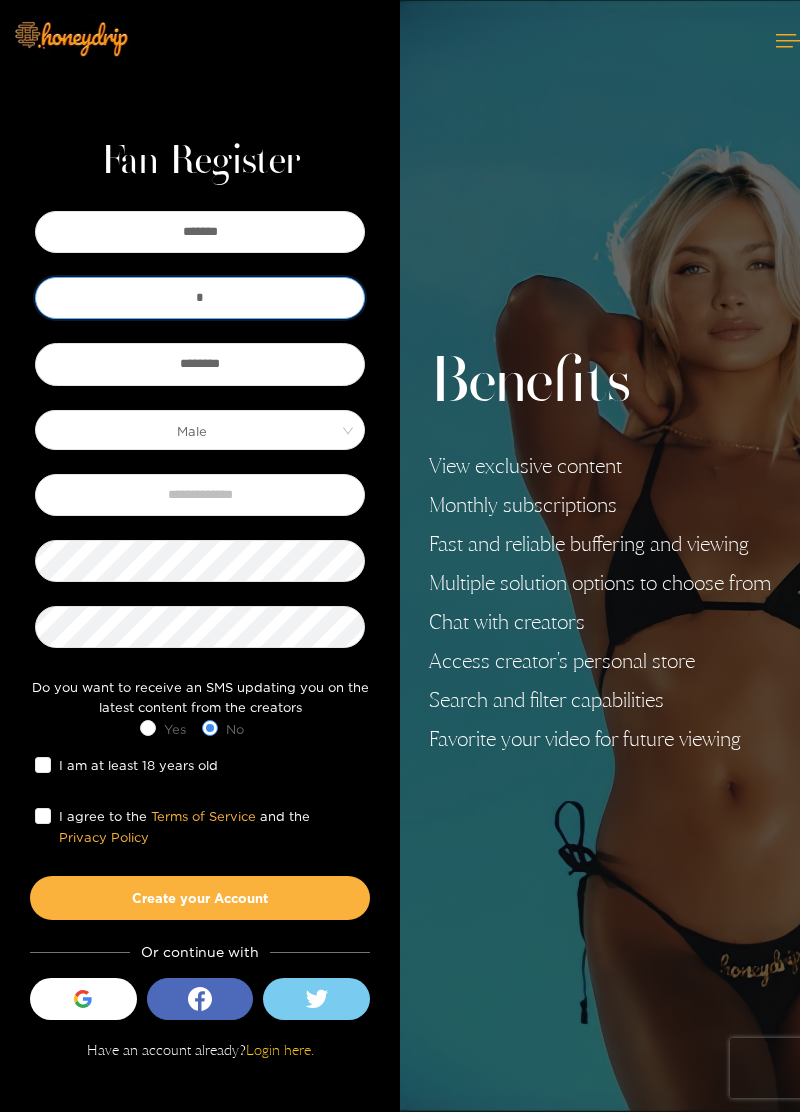 click on "*" at bounding box center (200, 298) 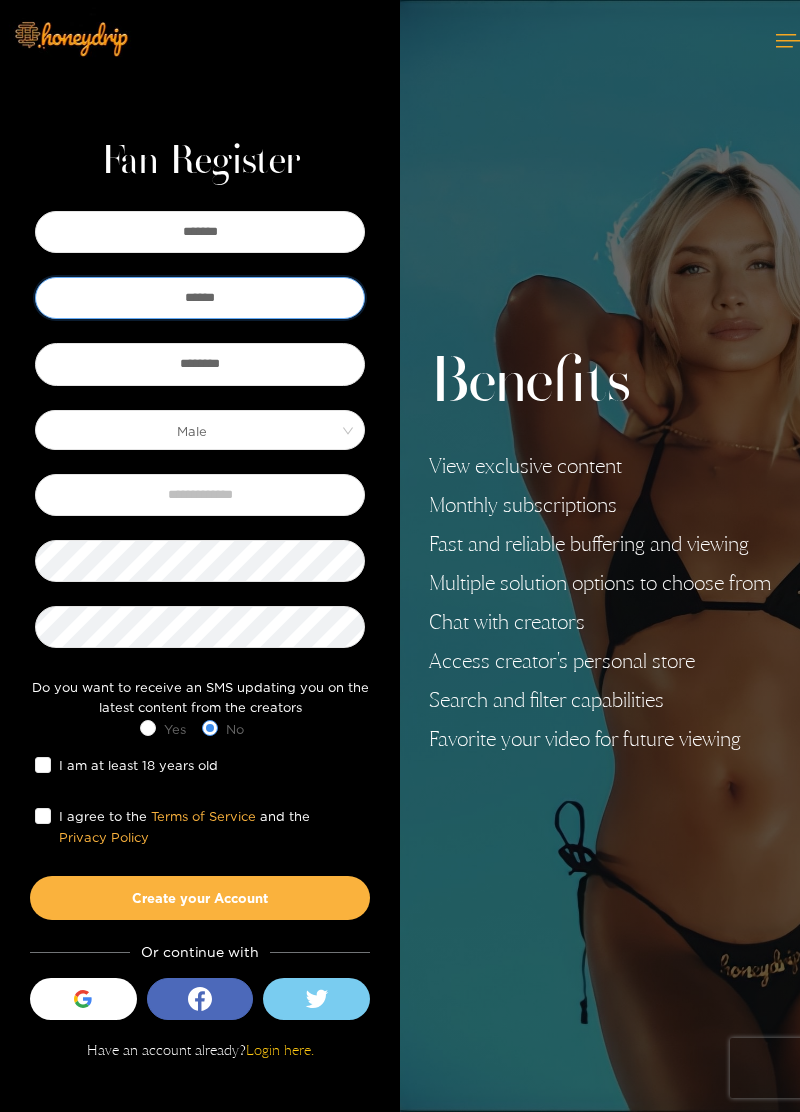 type on "*****" 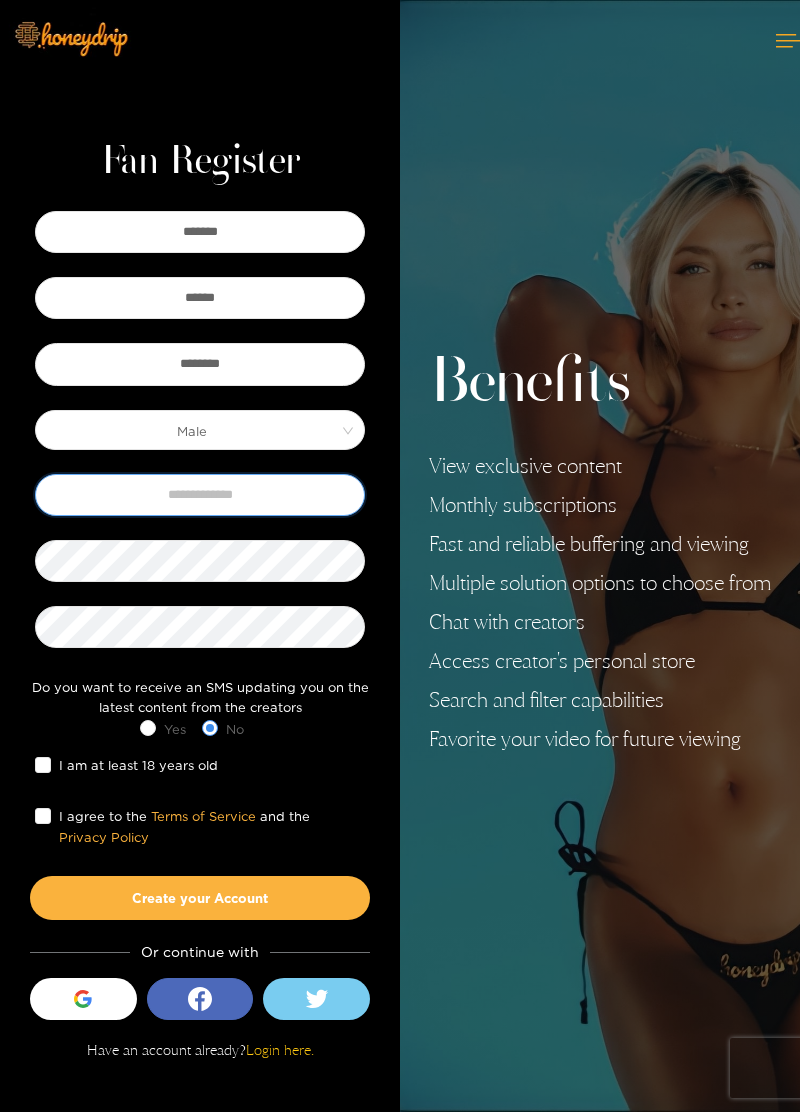 click at bounding box center (200, 495) 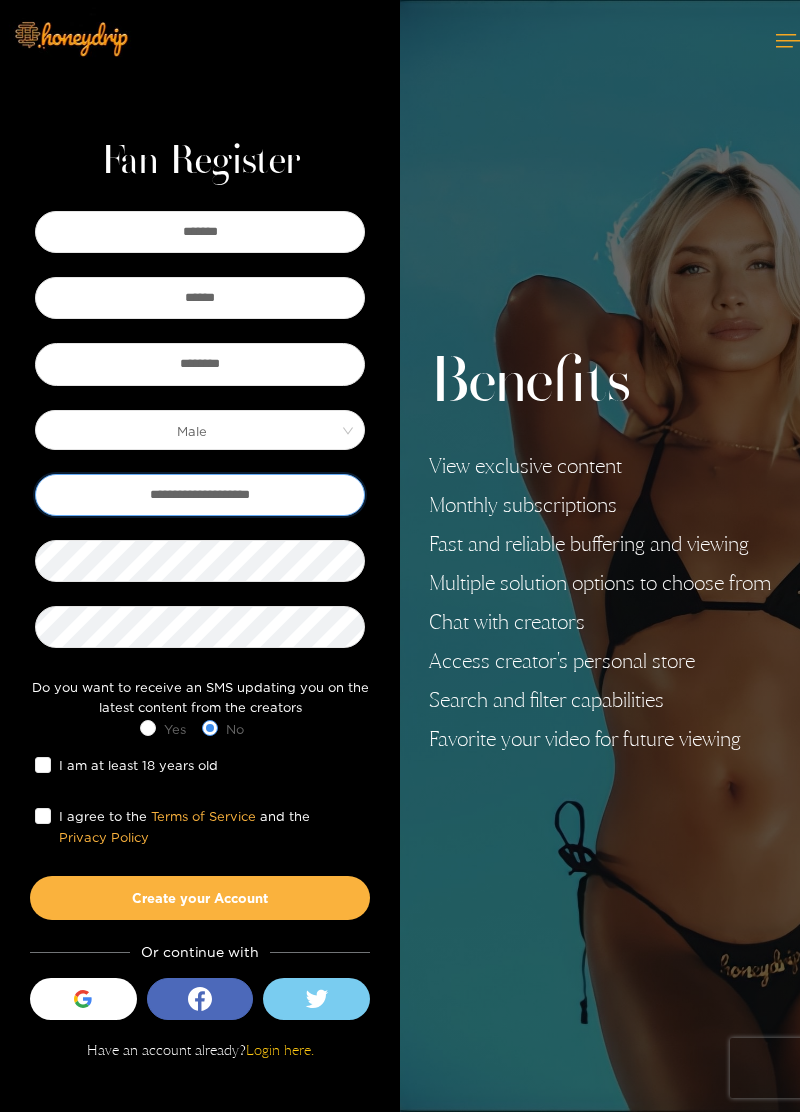 type on "**********" 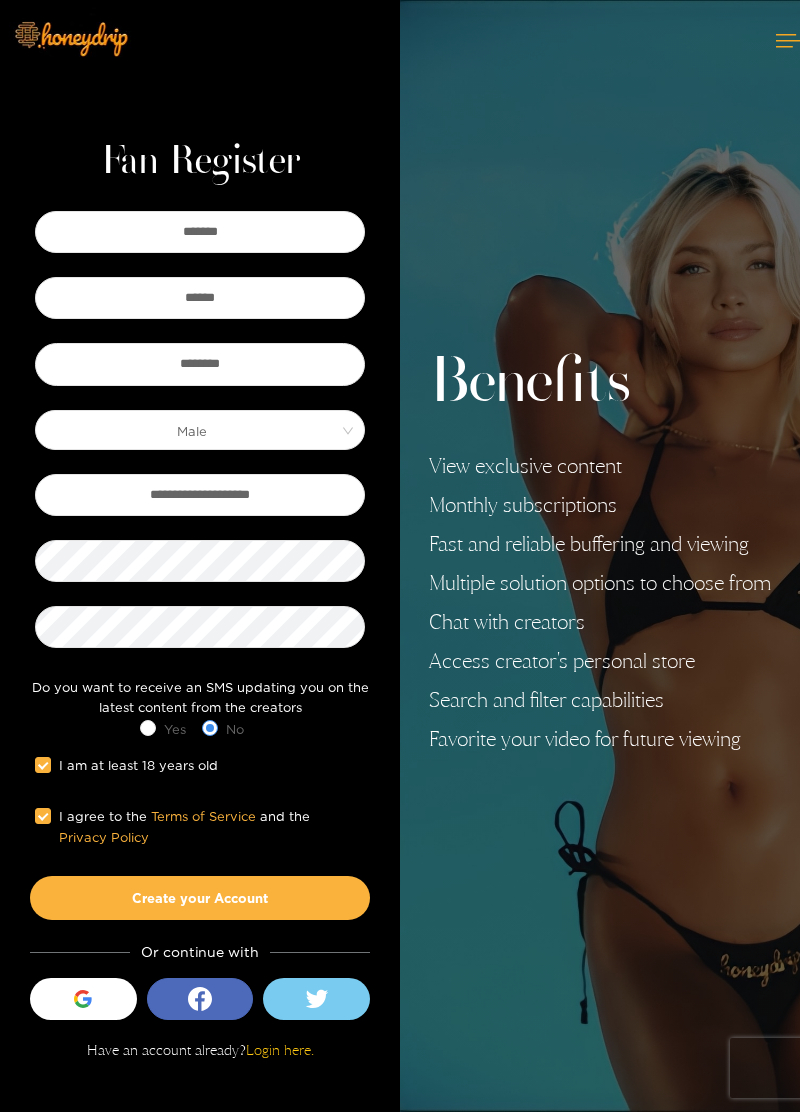 click on "Create your Account" at bounding box center [200, 898] 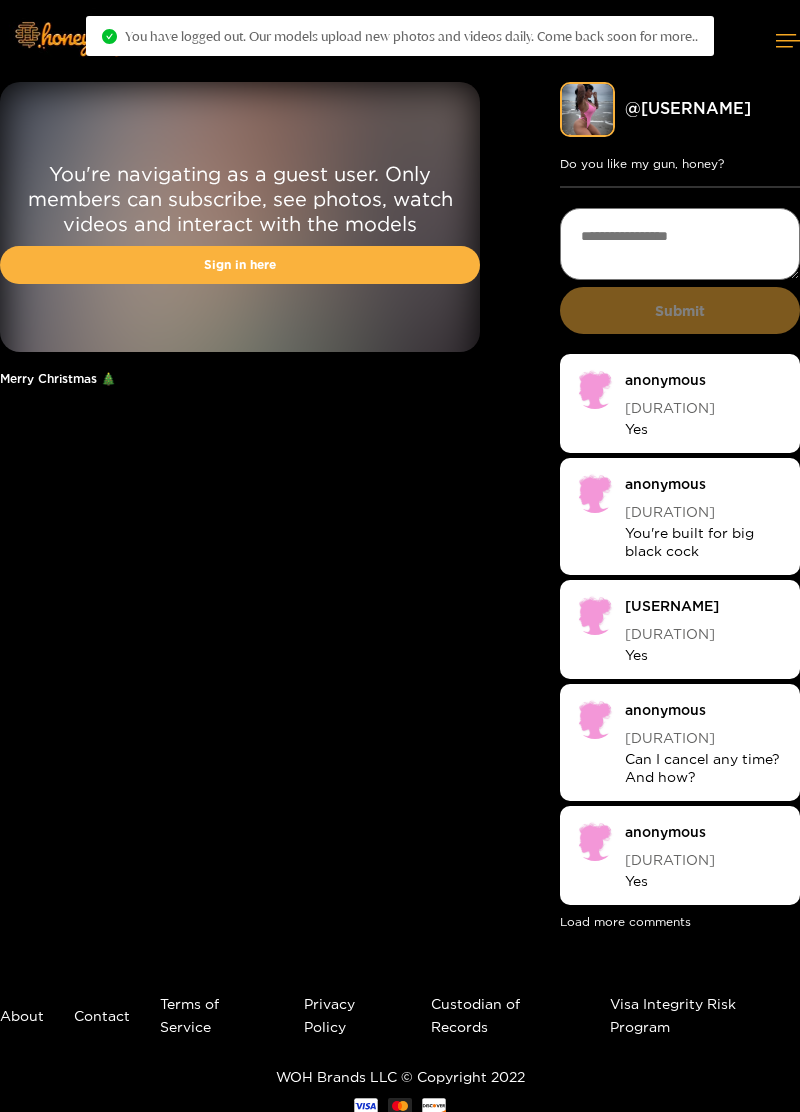 scroll, scrollTop: 0, scrollLeft: 0, axis: both 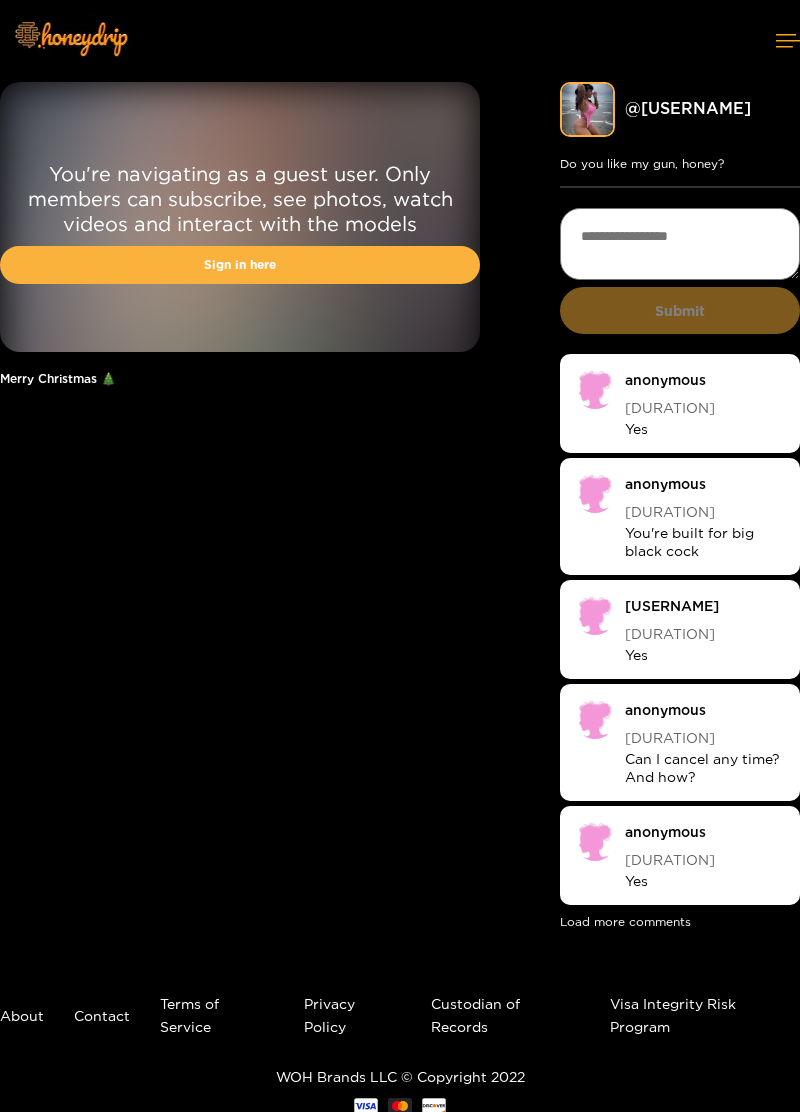 click on "Sign in here" at bounding box center [240, 265] 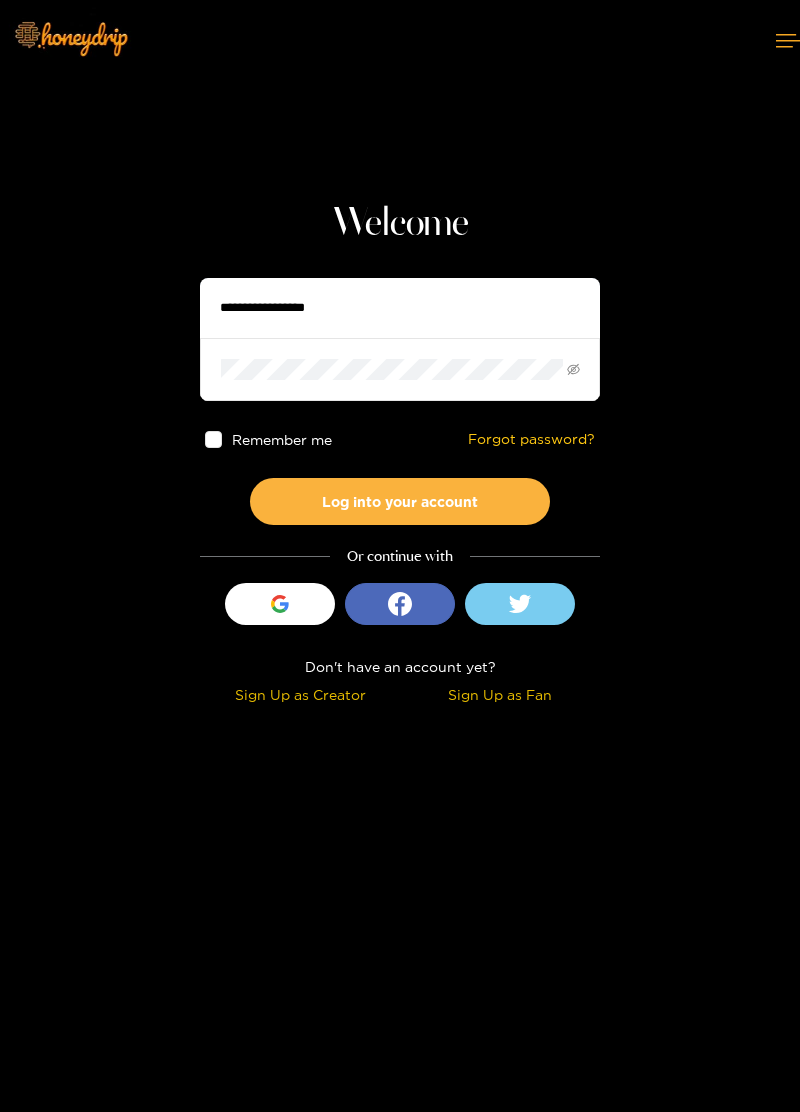 click at bounding box center (400, 308) 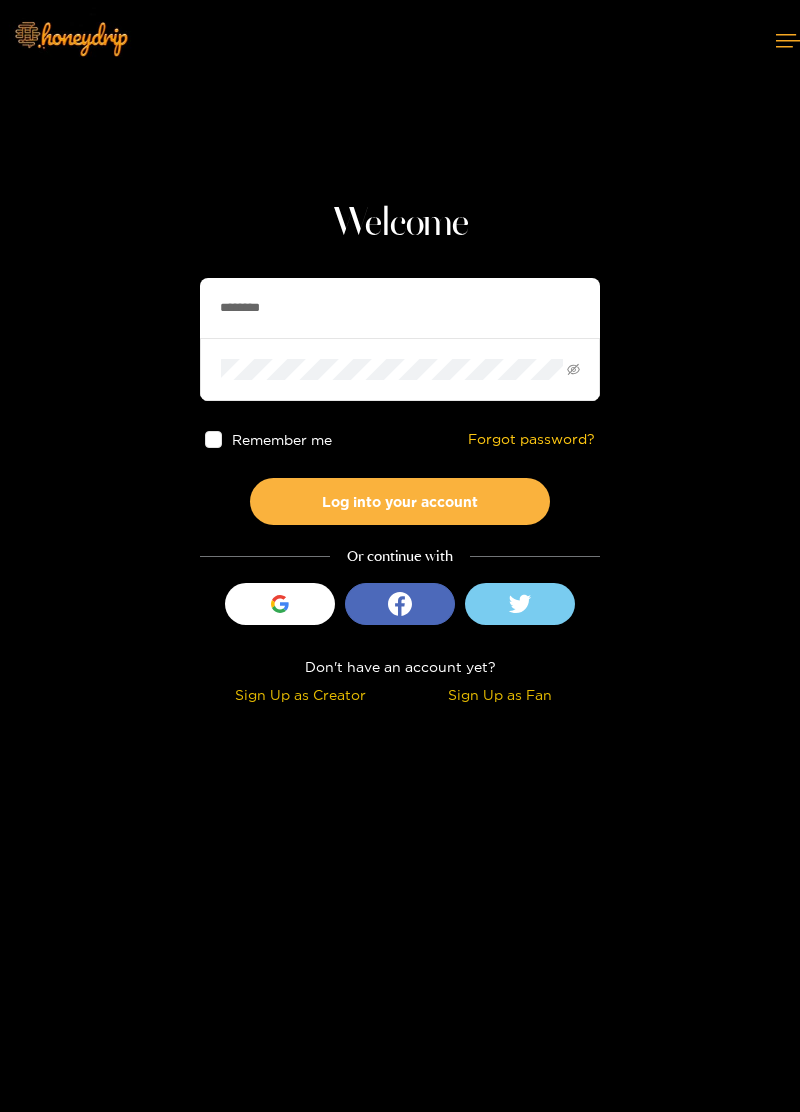 click on "Log into your account" at bounding box center (400, 501) 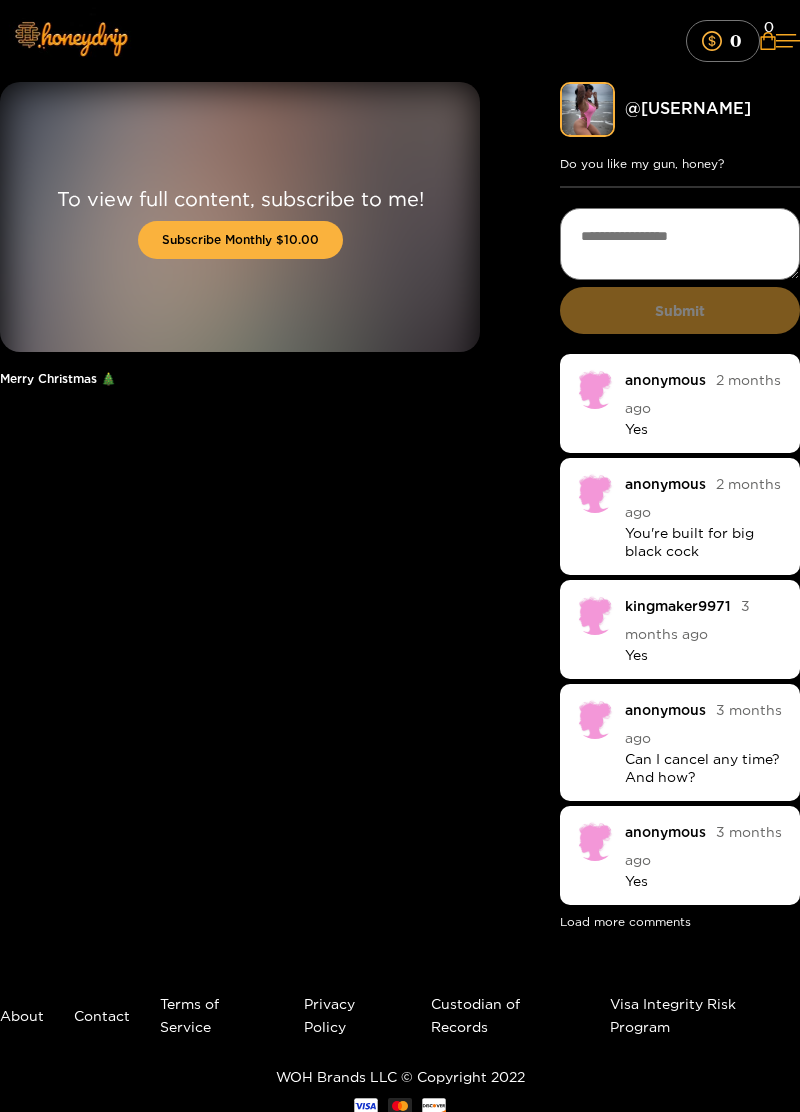 scroll, scrollTop: 0, scrollLeft: 0, axis: both 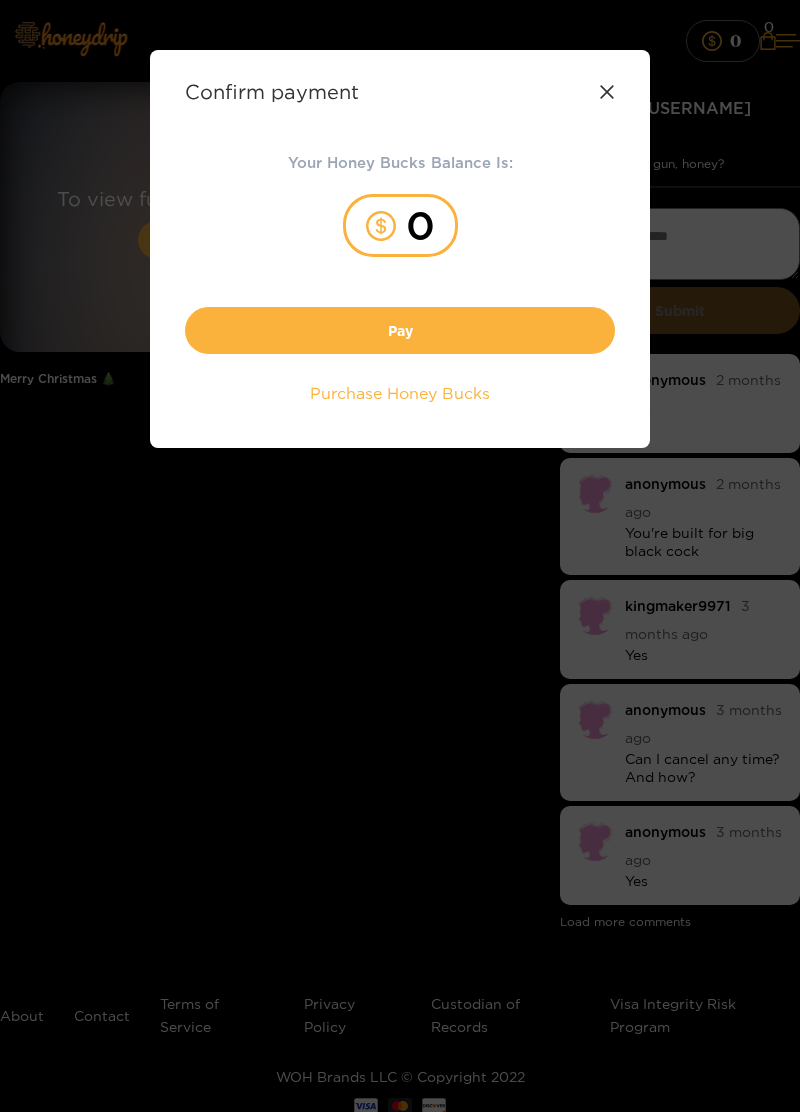 click on "0" at bounding box center [400, 225] 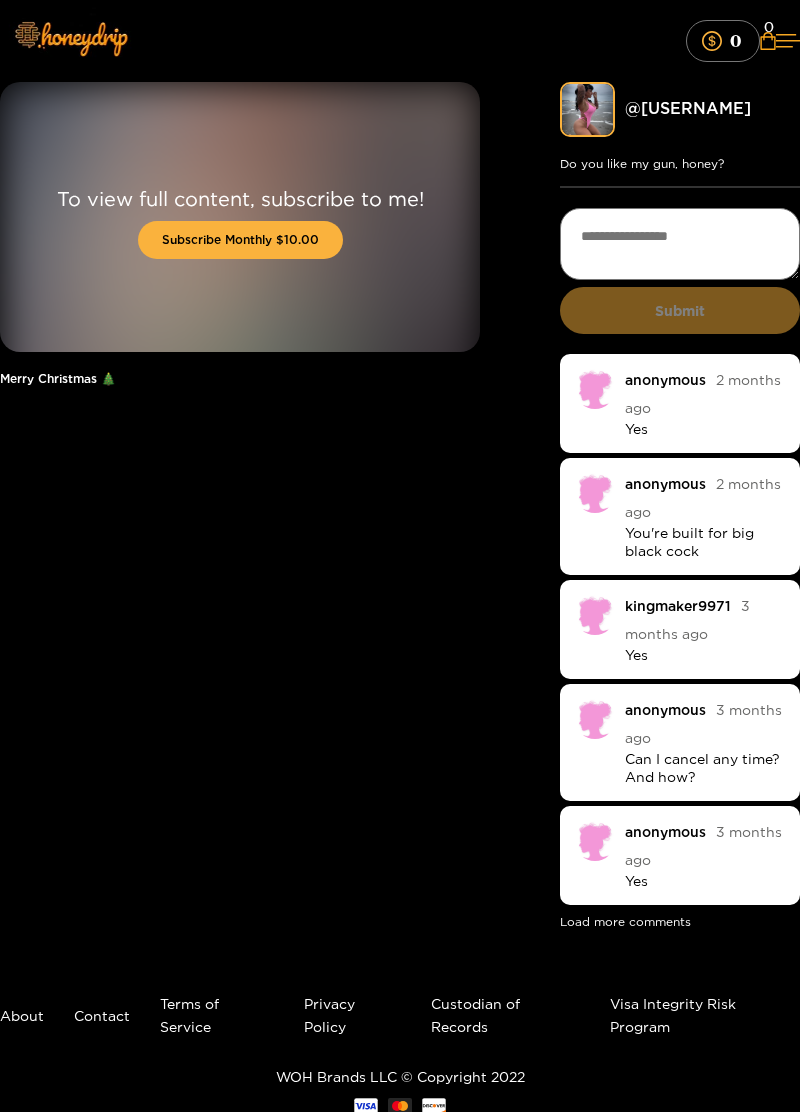 click on "Subscribe Monthly $10.00" at bounding box center (240, 240) 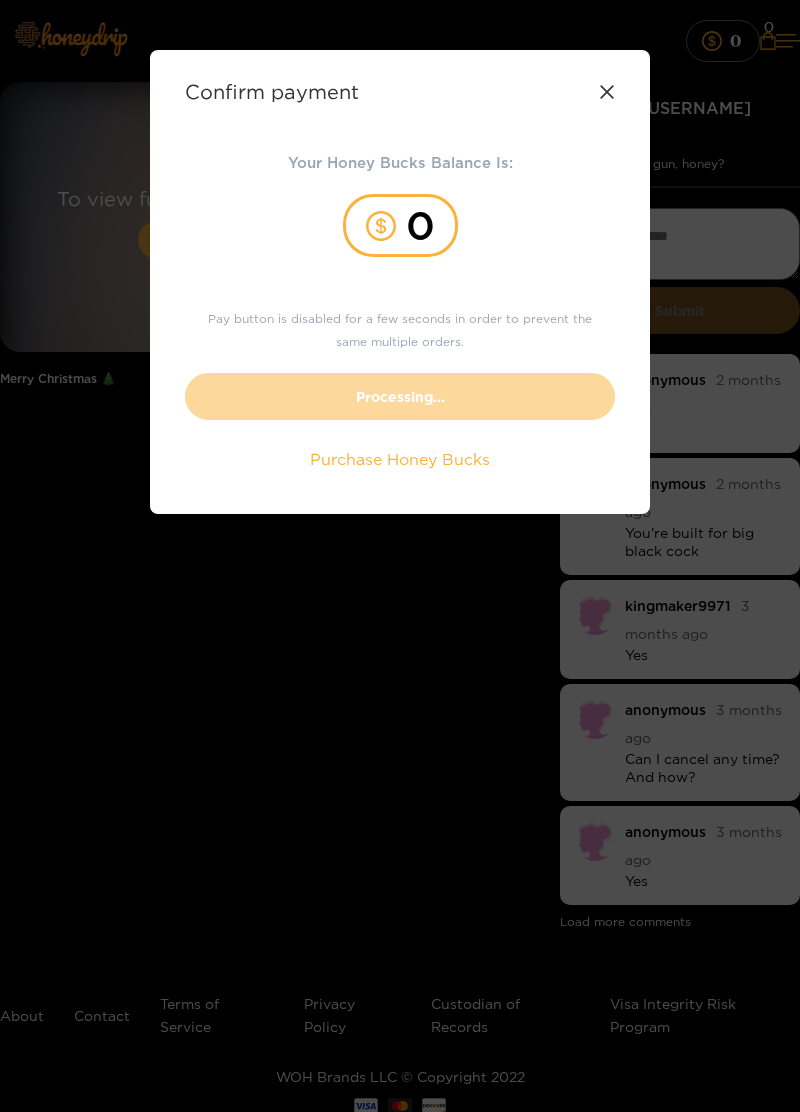 click 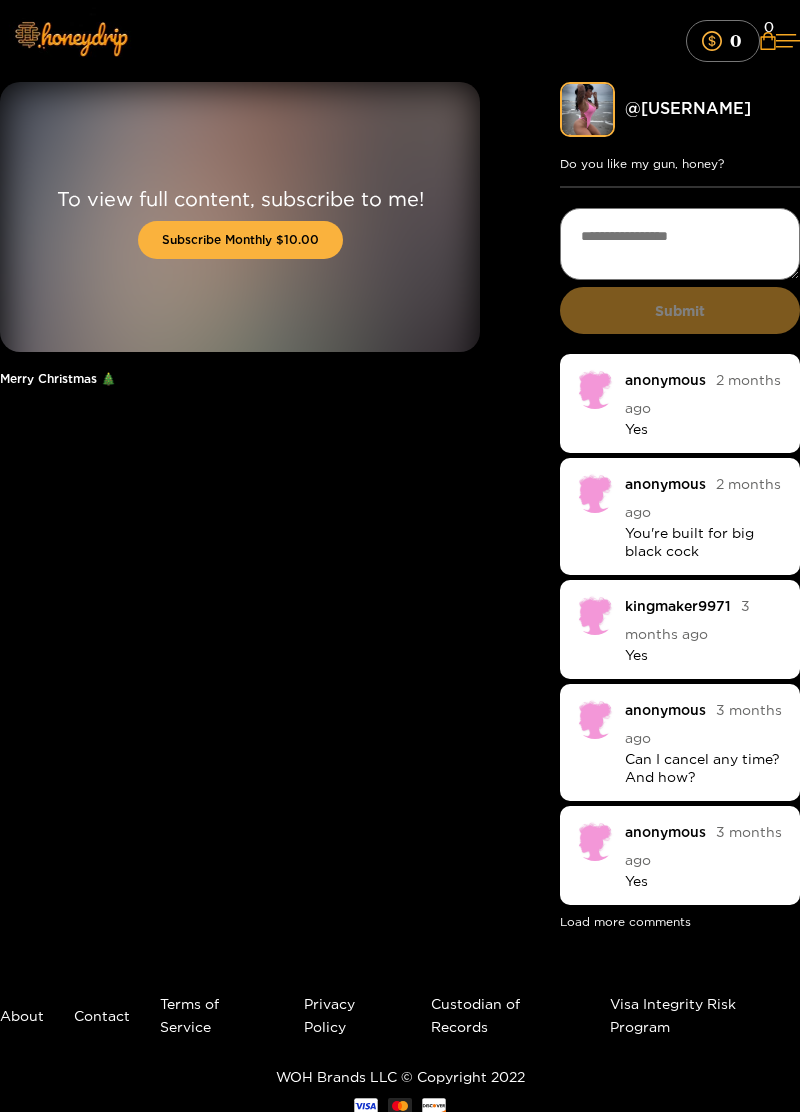 click on "Subscribe Monthly $10.00" at bounding box center (240, 240) 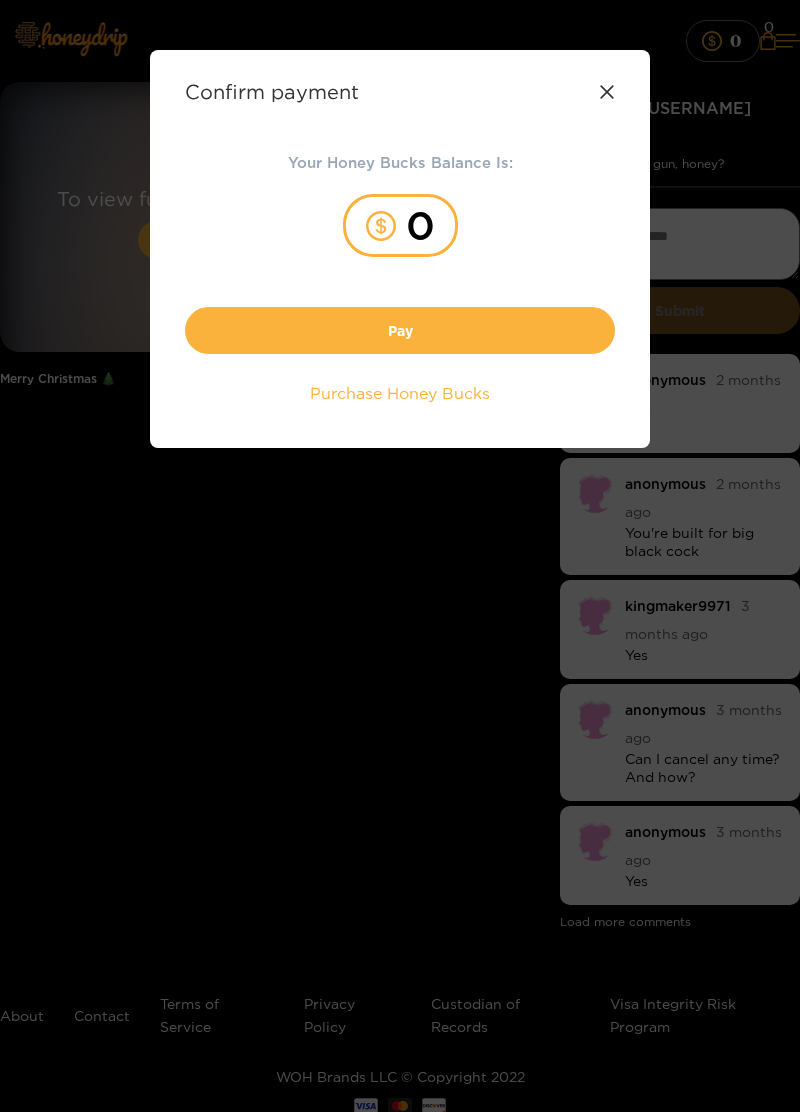 click 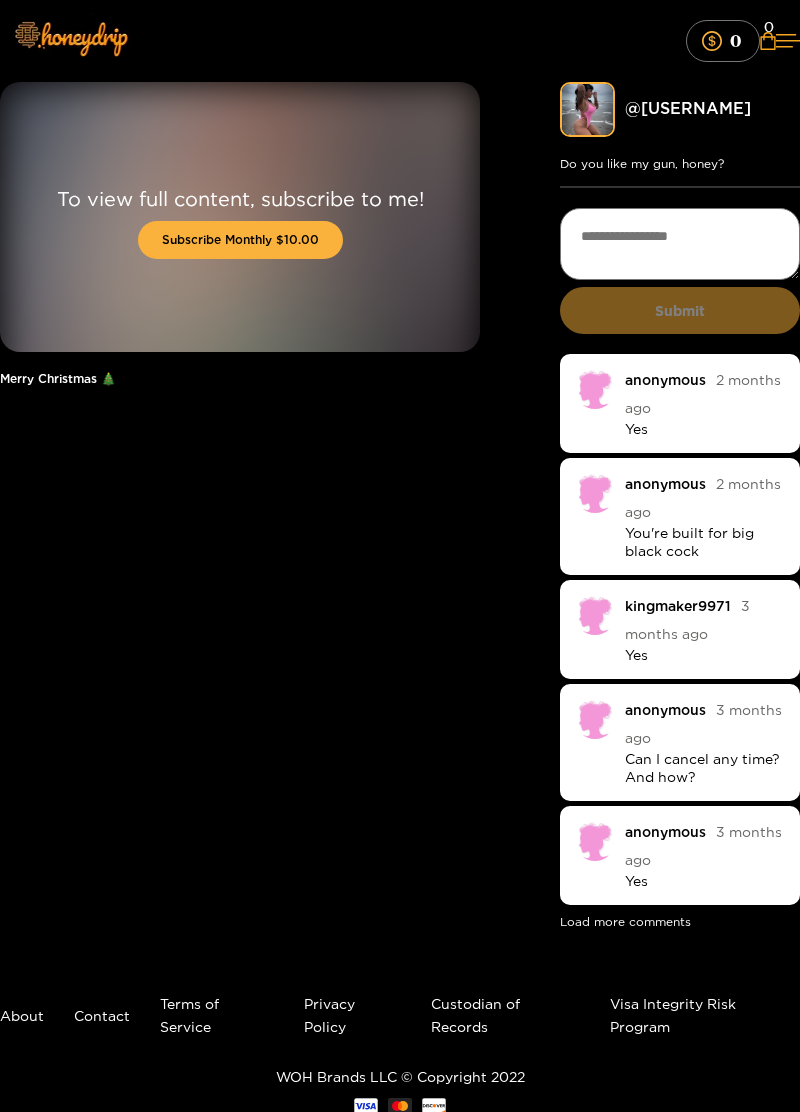 click on "Load more comments" at bounding box center (625, 922) 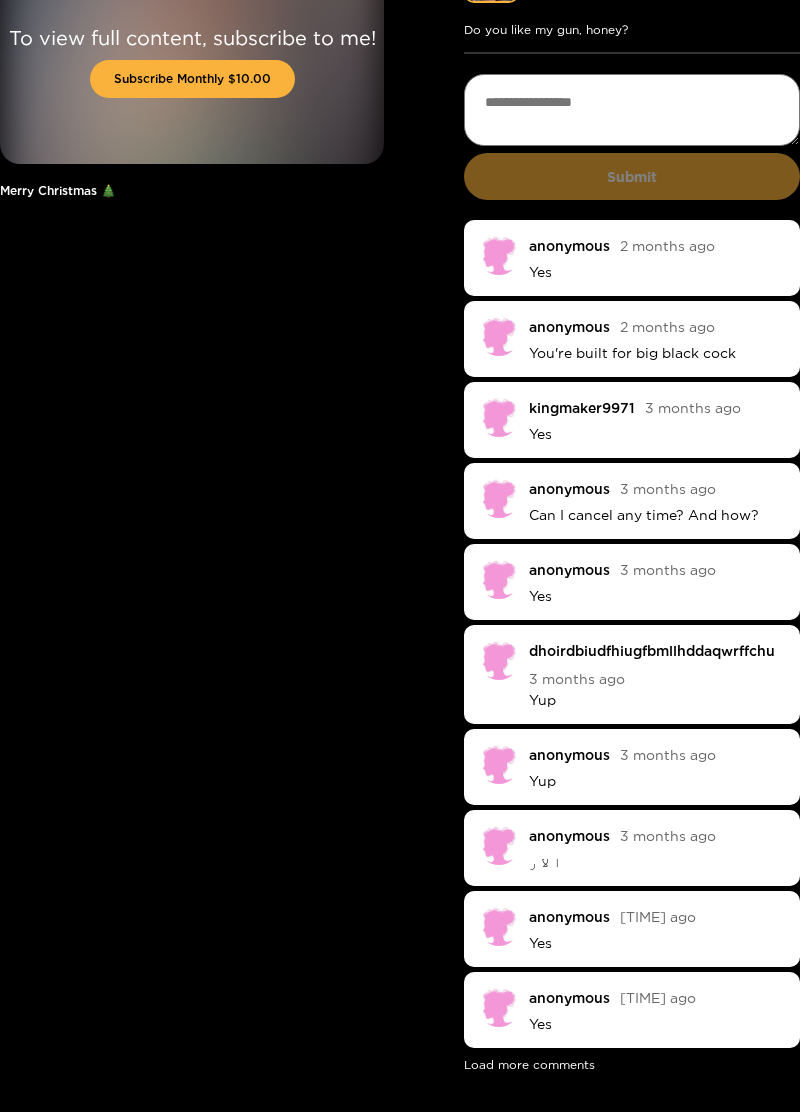 scroll, scrollTop: 0, scrollLeft: 0, axis: both 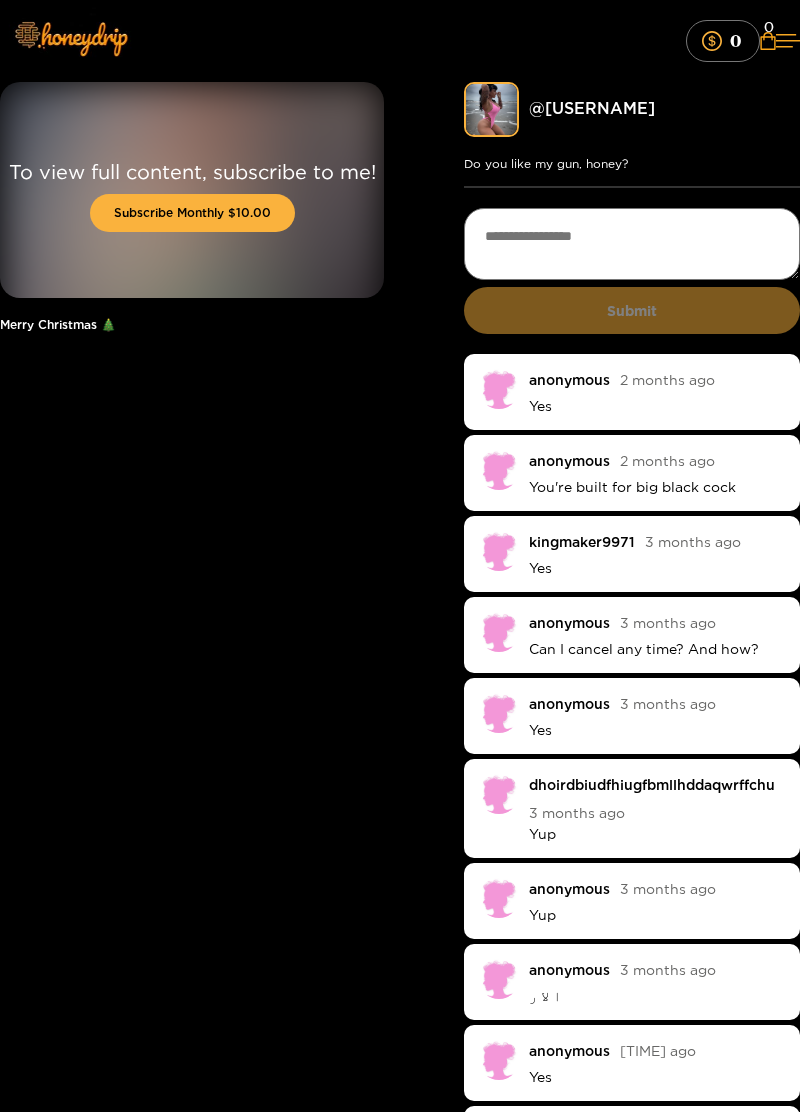 click at bounding box center [788, 40] 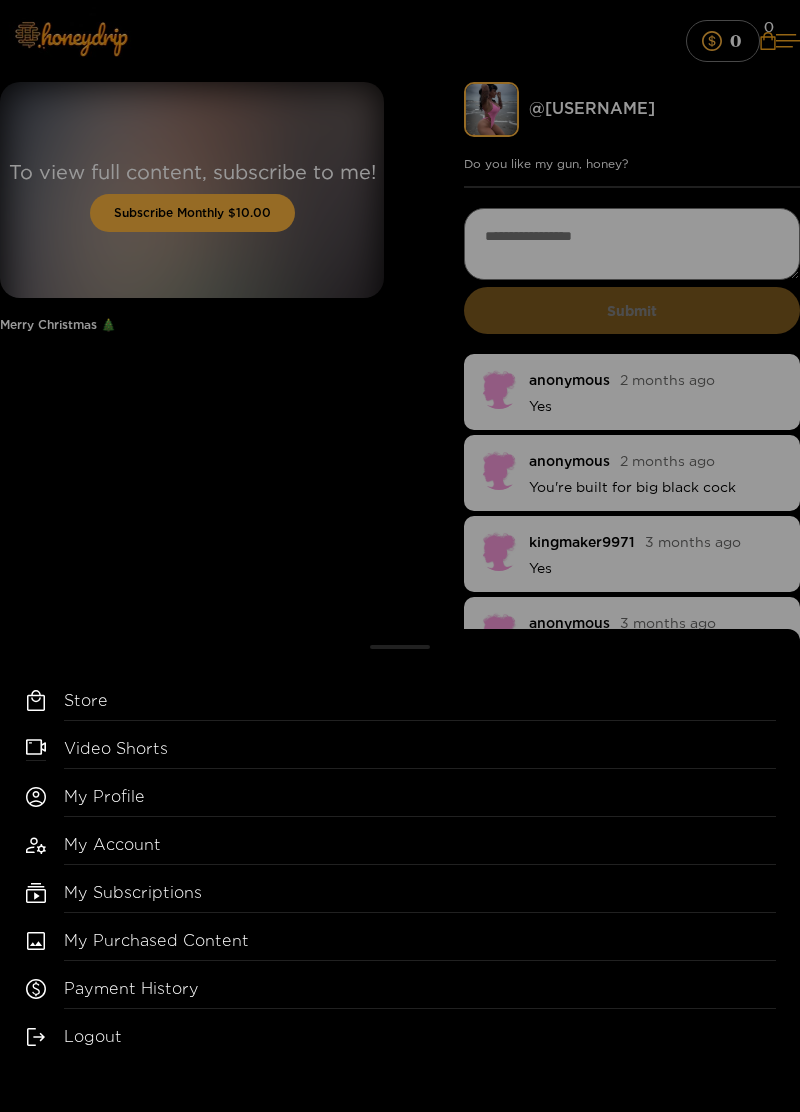 click on "Video Shorts" at bounding box center [420, 753] 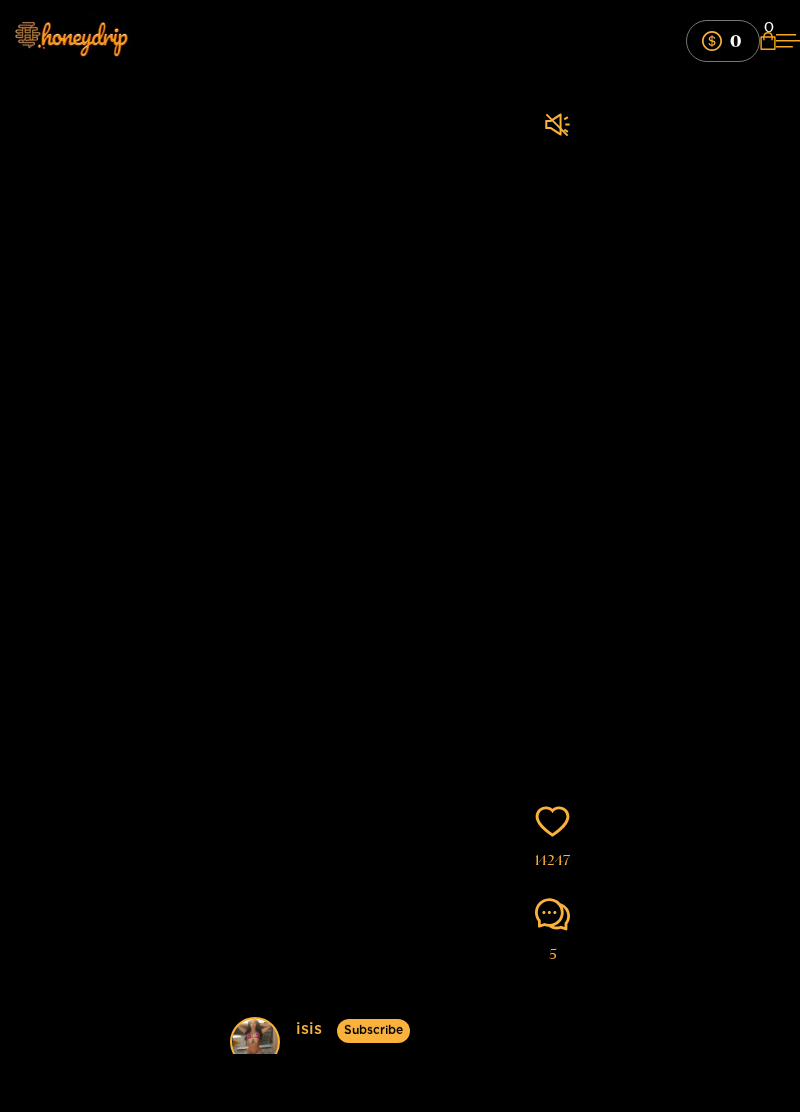 click at bounding box center (788, 40) 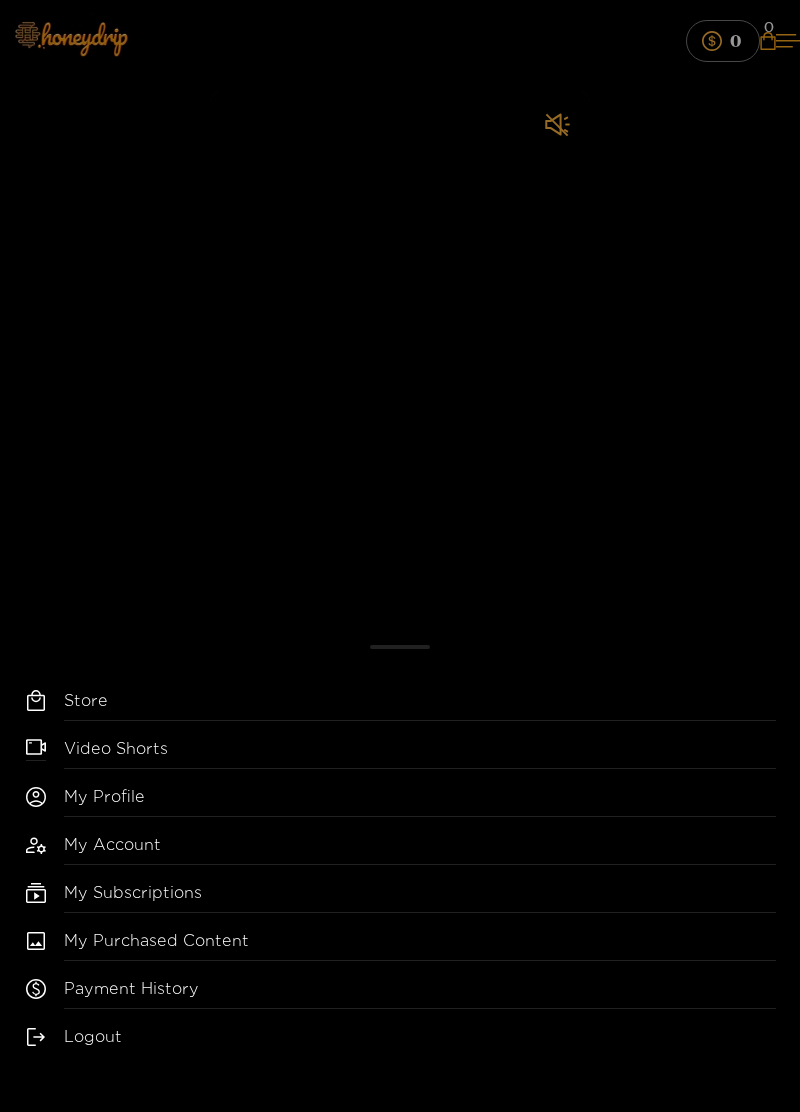 click on "My Purchased Content" at bounding box center (420, 945) 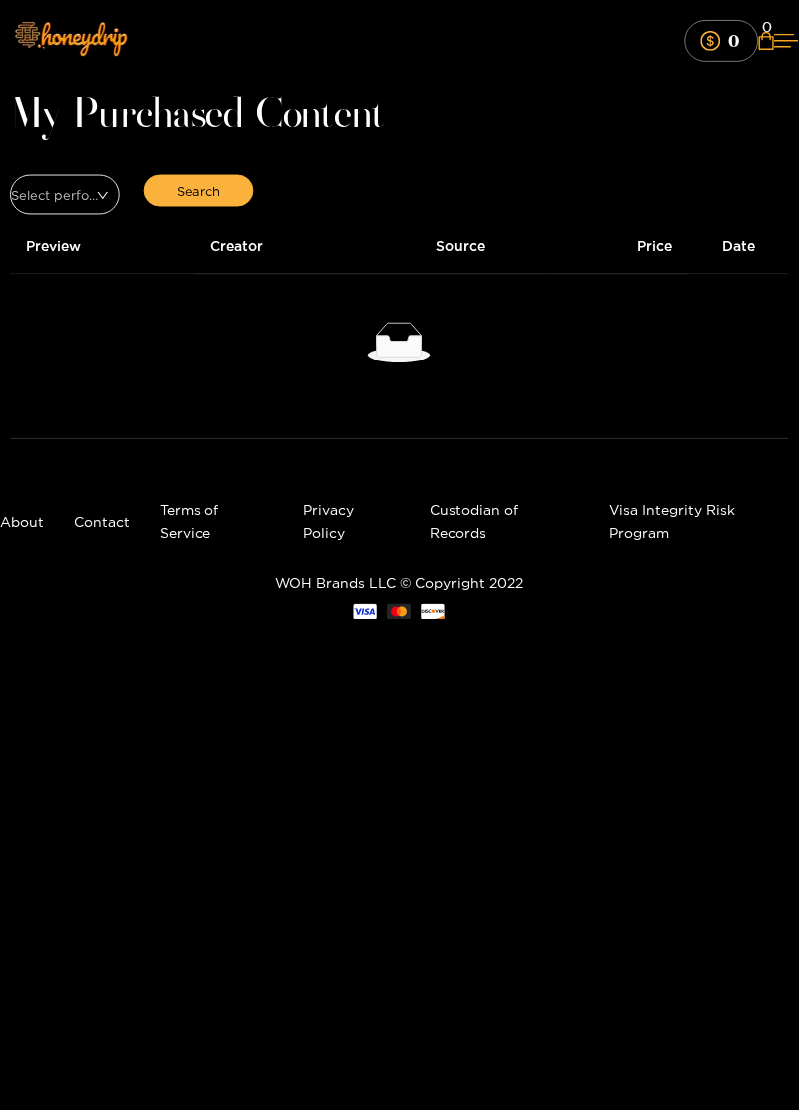 click at bounding box center [788, 40] 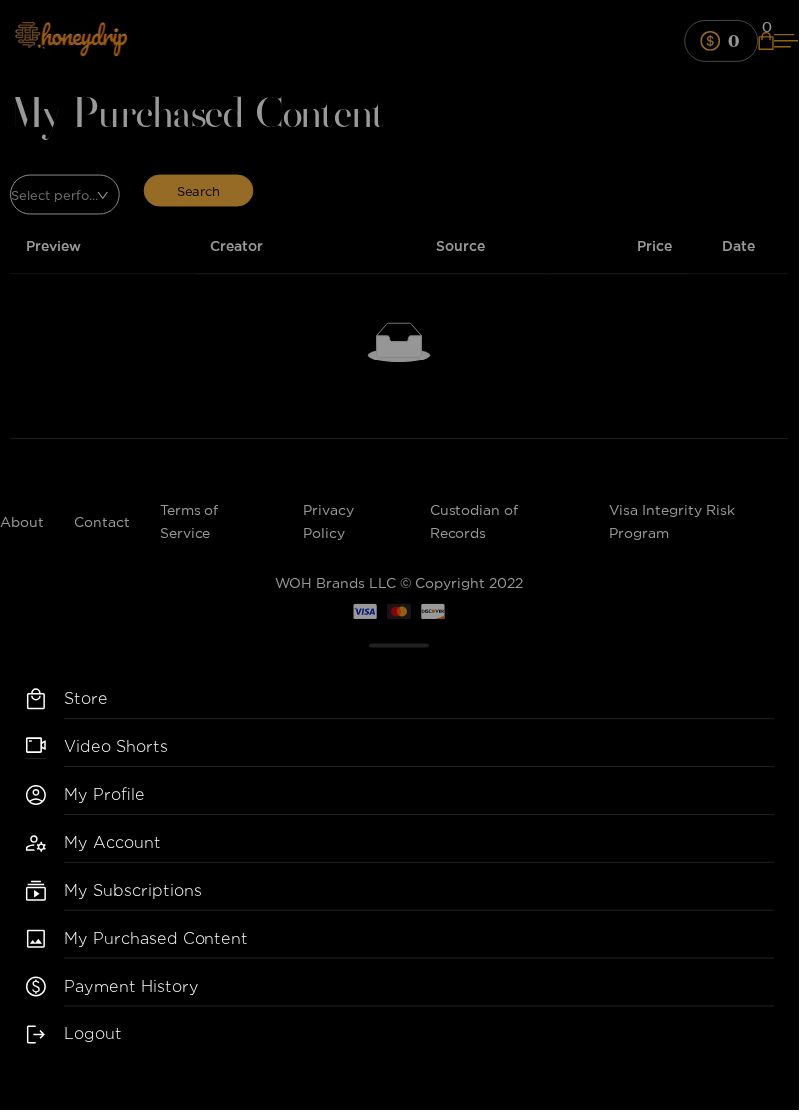 click on "My Account" at bounding box center (420, 849) 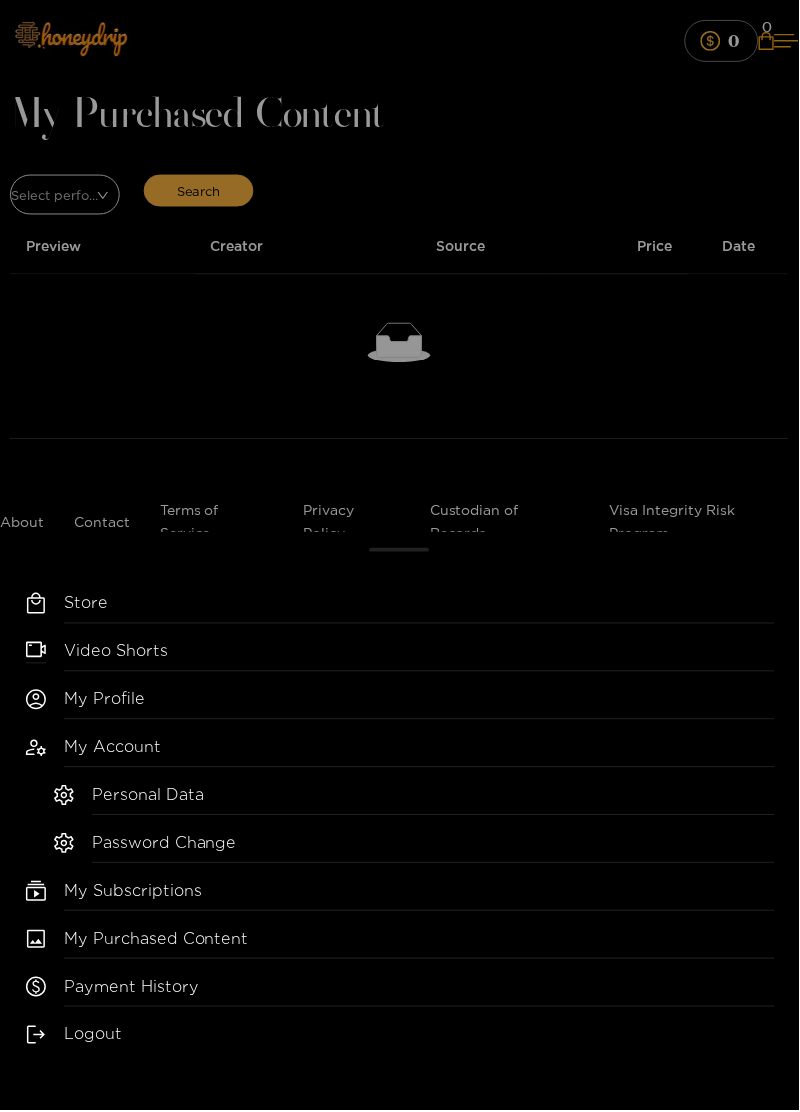 click on "Personal Data" at bounding box center [434, 801] 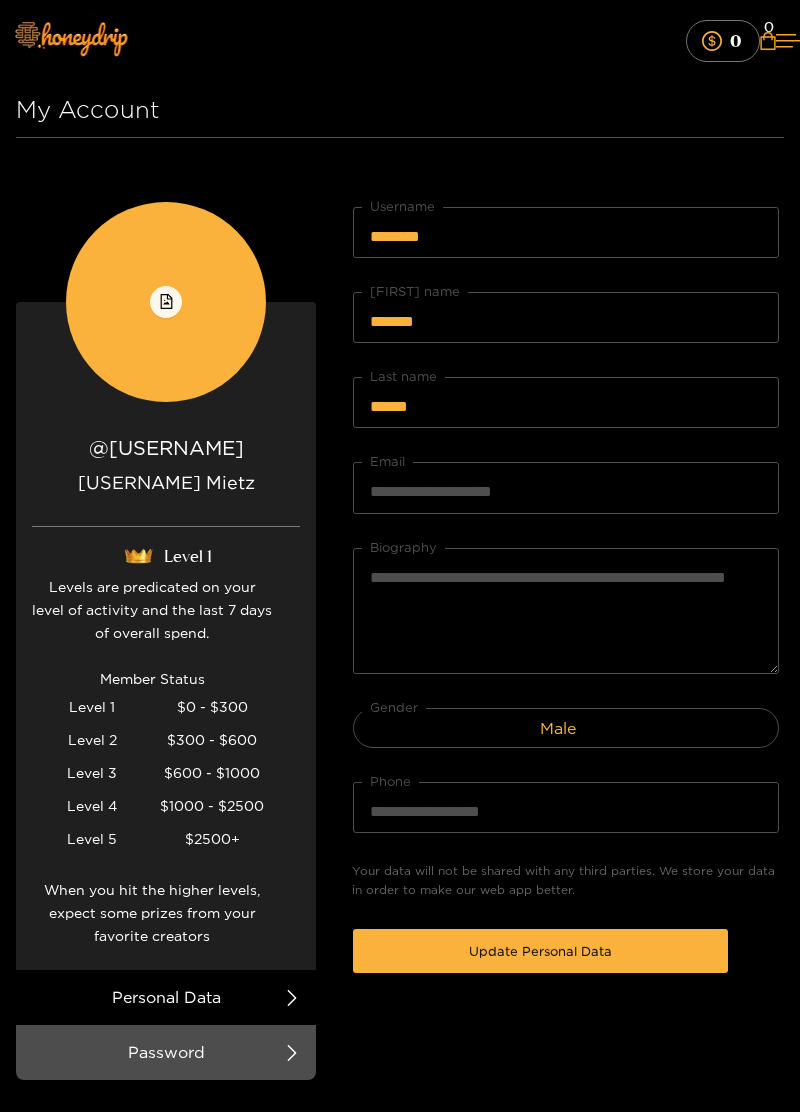 click at bounding box center [788, 40] 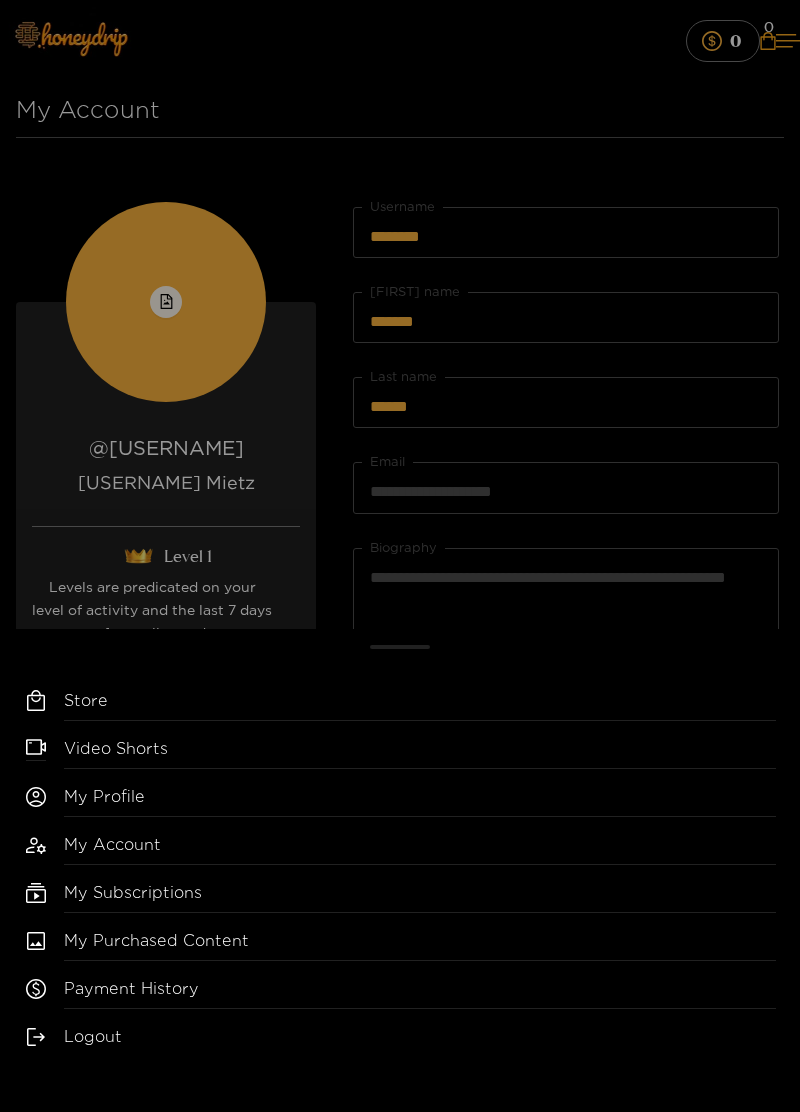 click on "My Subscriptions" at bounding box center (420, 897) 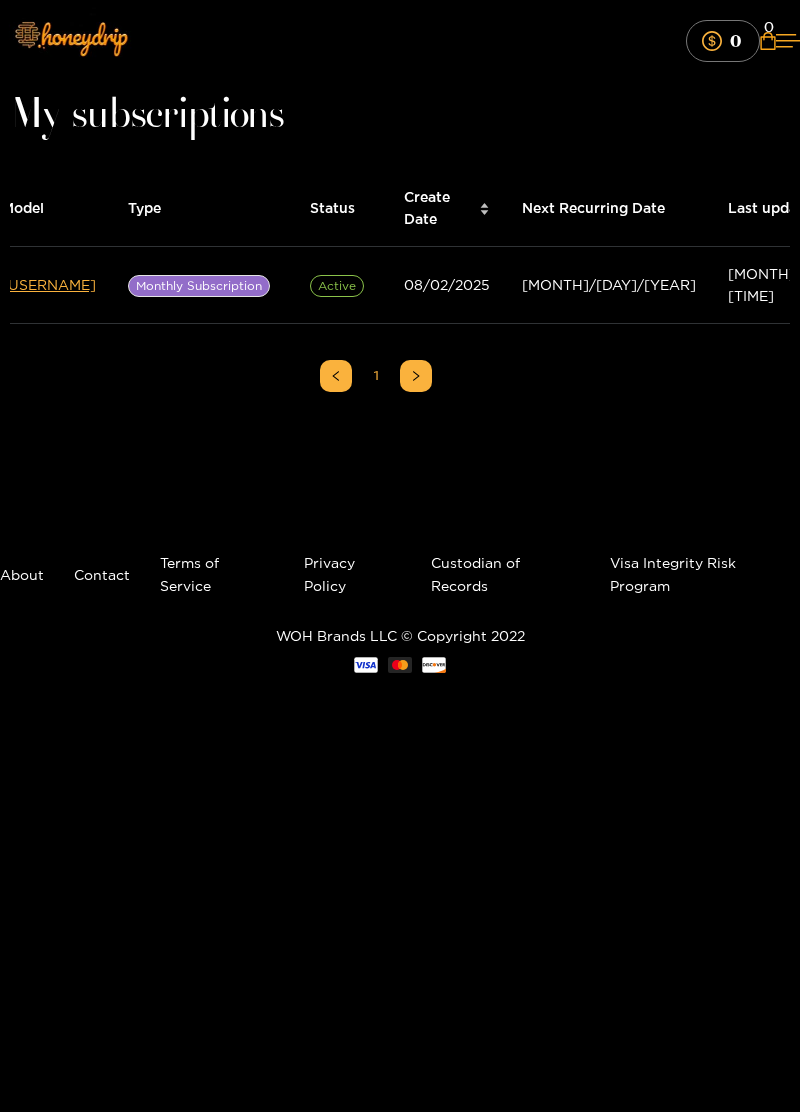 scroll, scrollTop: 0, scrollLeft: 0, axis: both 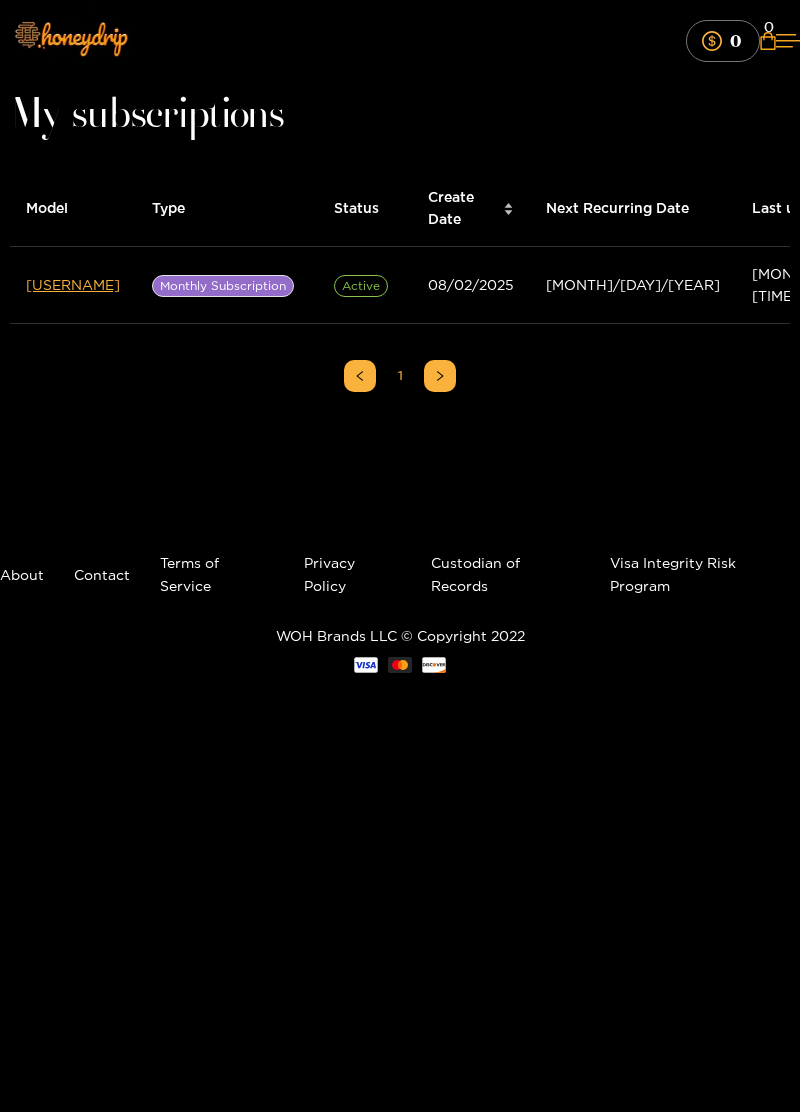 click on "[USERNAME]" at bounding box center (73, 284) 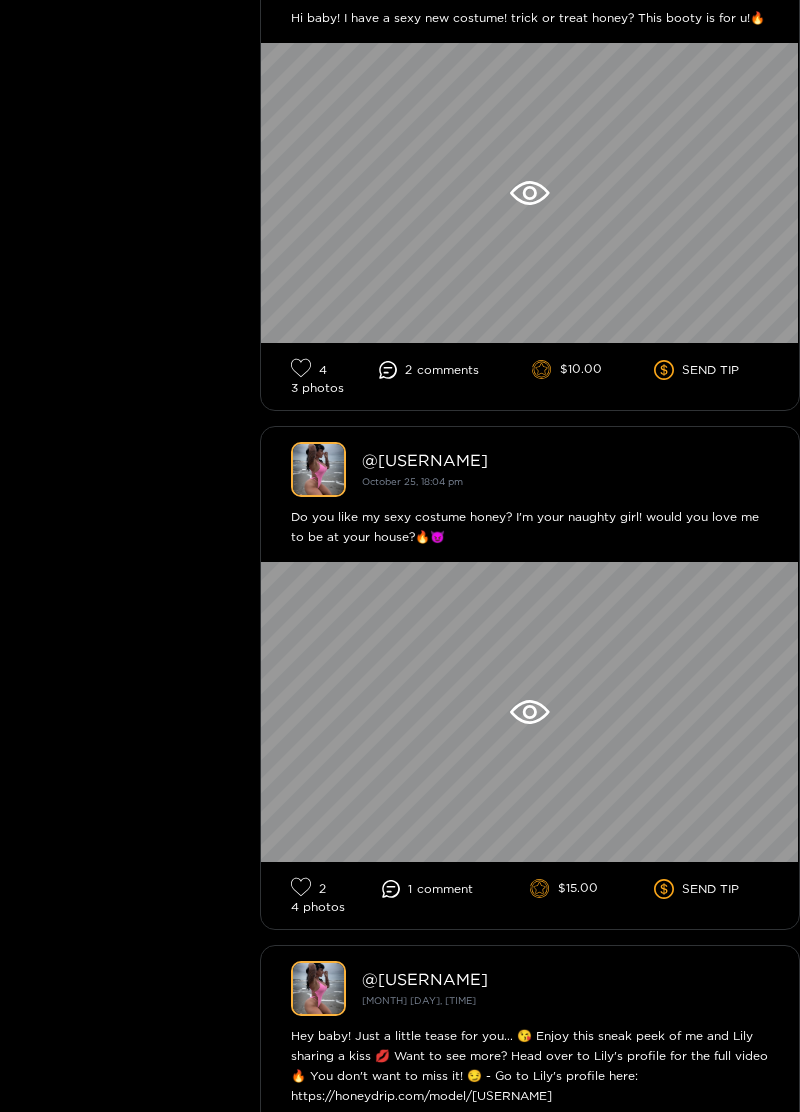 scroll, scrollTop: 1198, scrollLeft: 0, axis: vertical 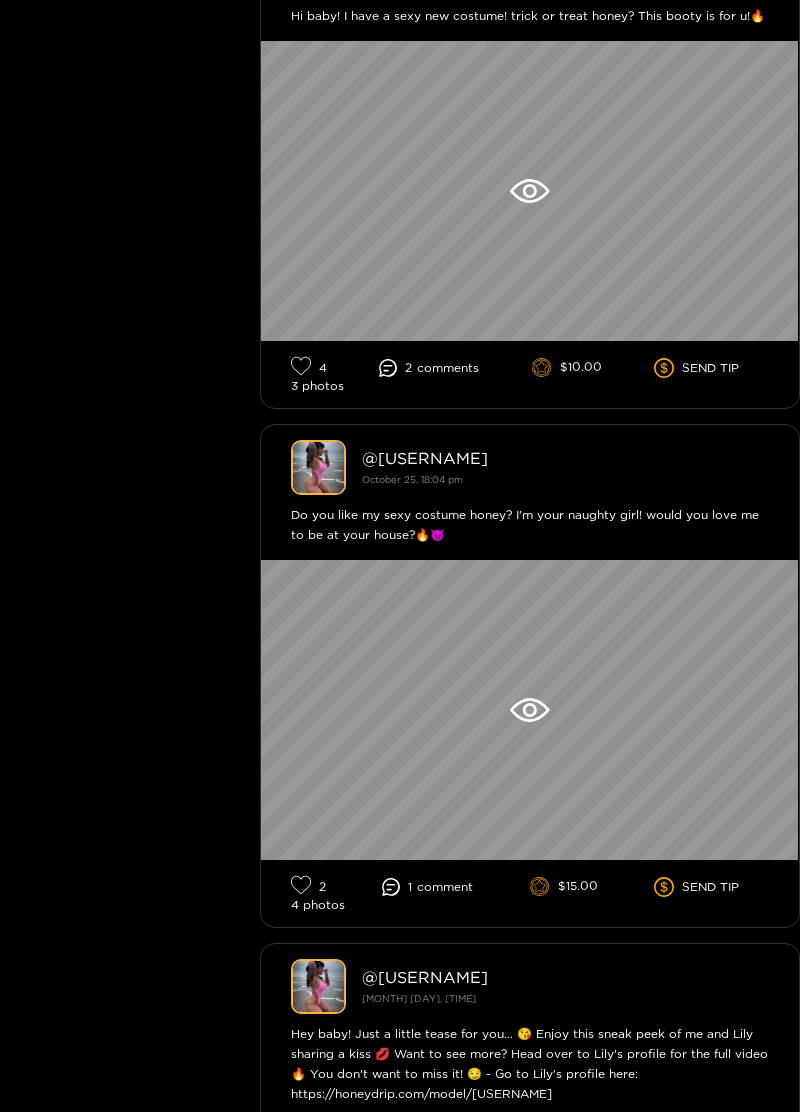 click at bounding box center (530, 710) 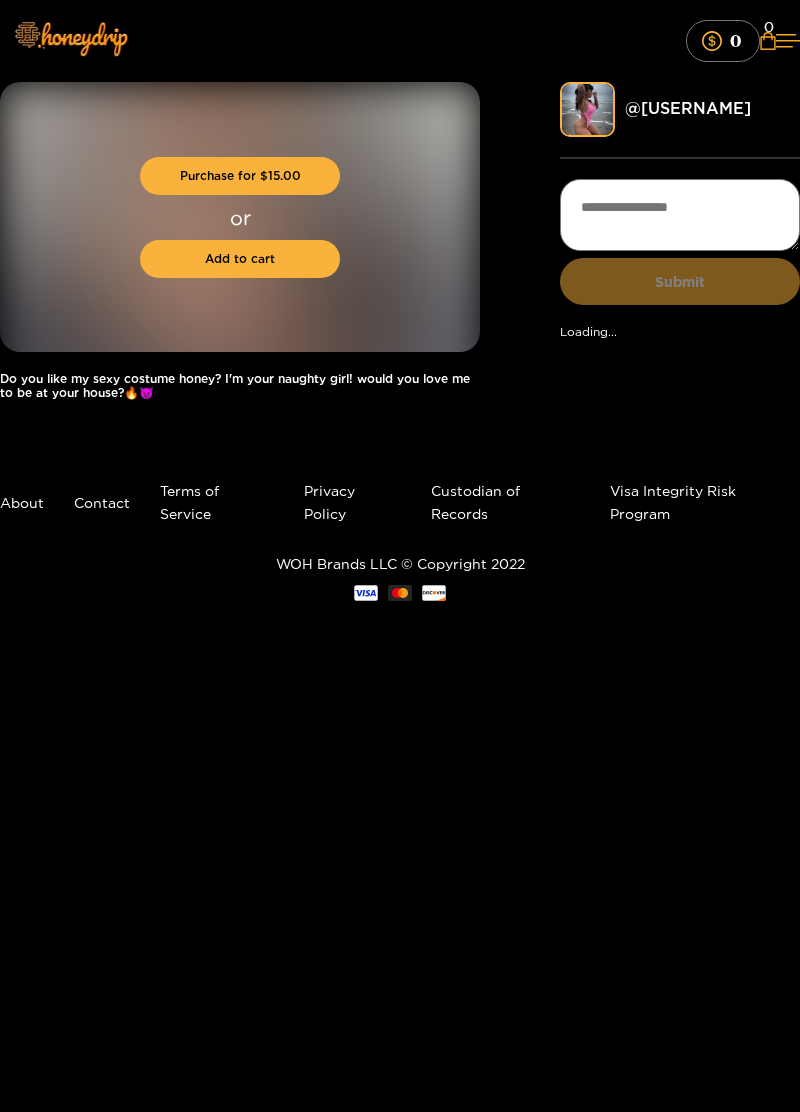 scroll, scrollTop: 0, scrollLeft: 0, axis: both 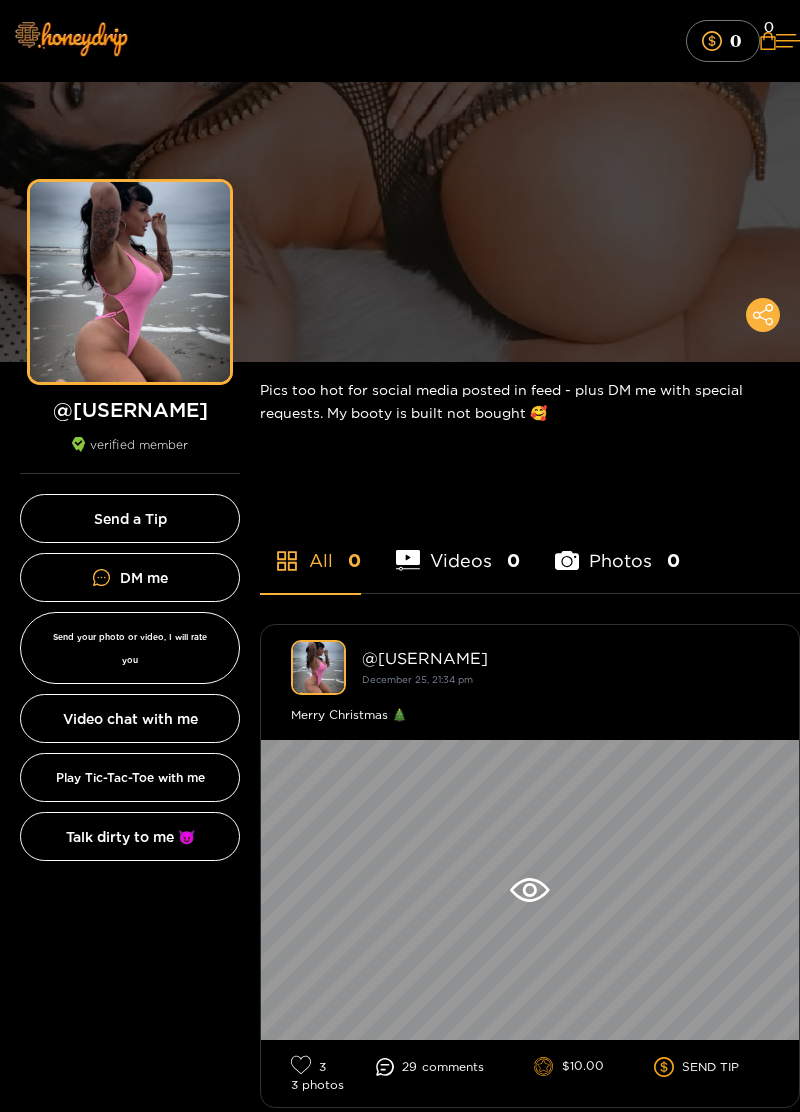 click at bounding box center (70, 38) 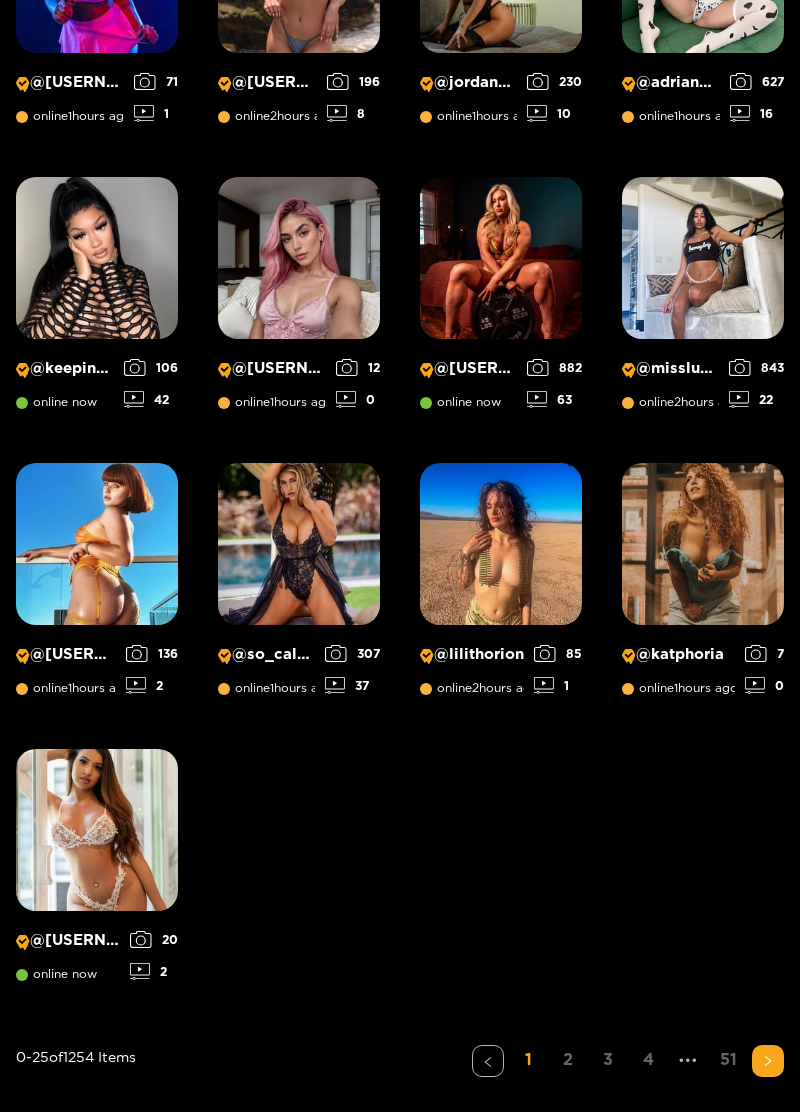 scroll, scrollTop: 1364, scrollLeft: 0, axis: vertical 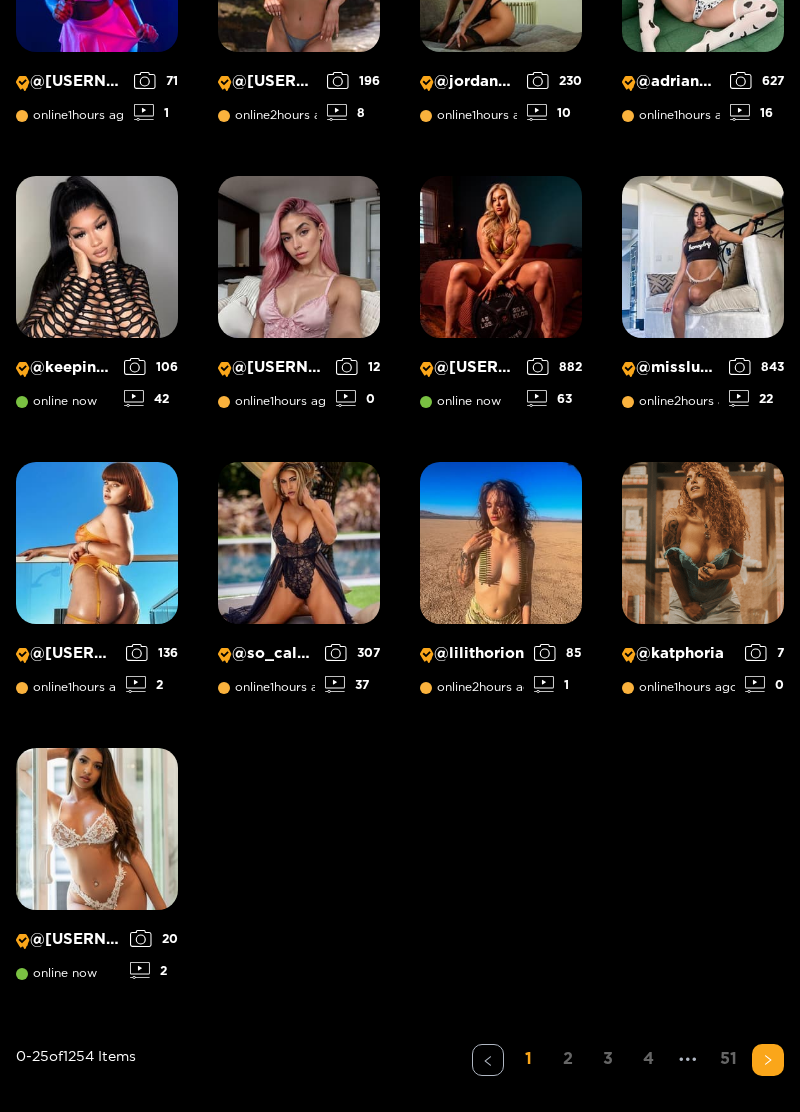 click at bounding box center [501, 543] 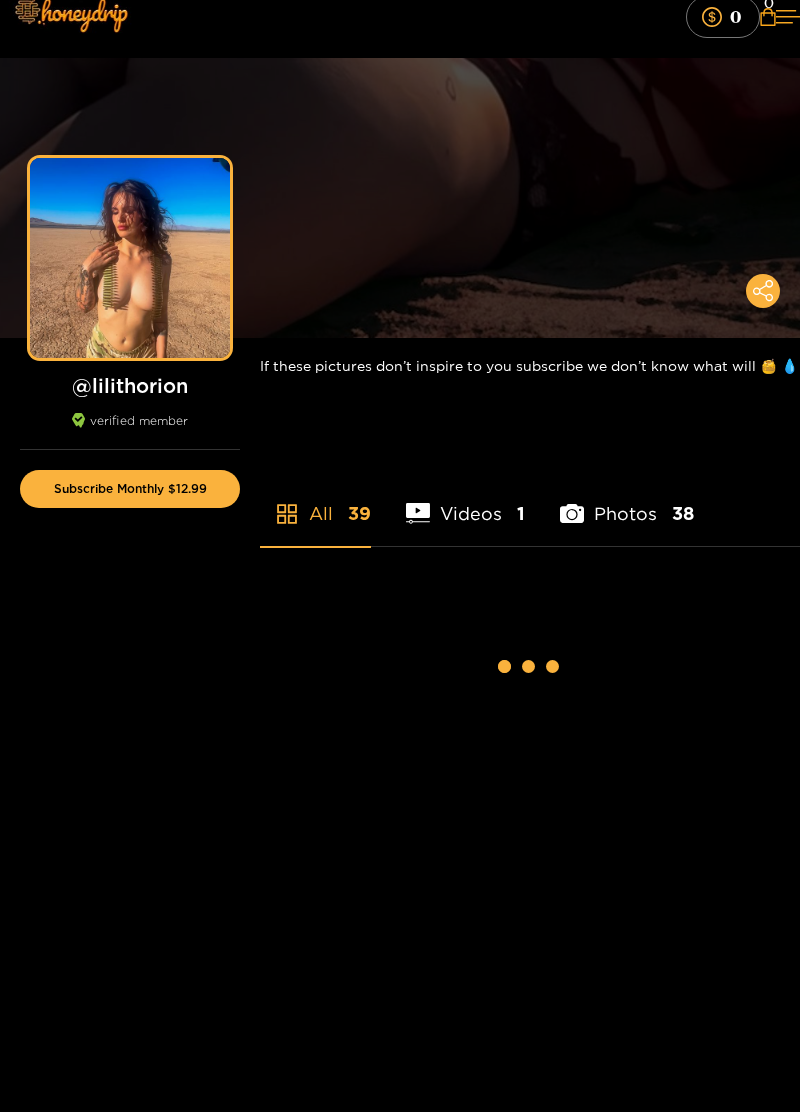 scroll, scrollTop: 0, scrollLeft: 0, axis: both 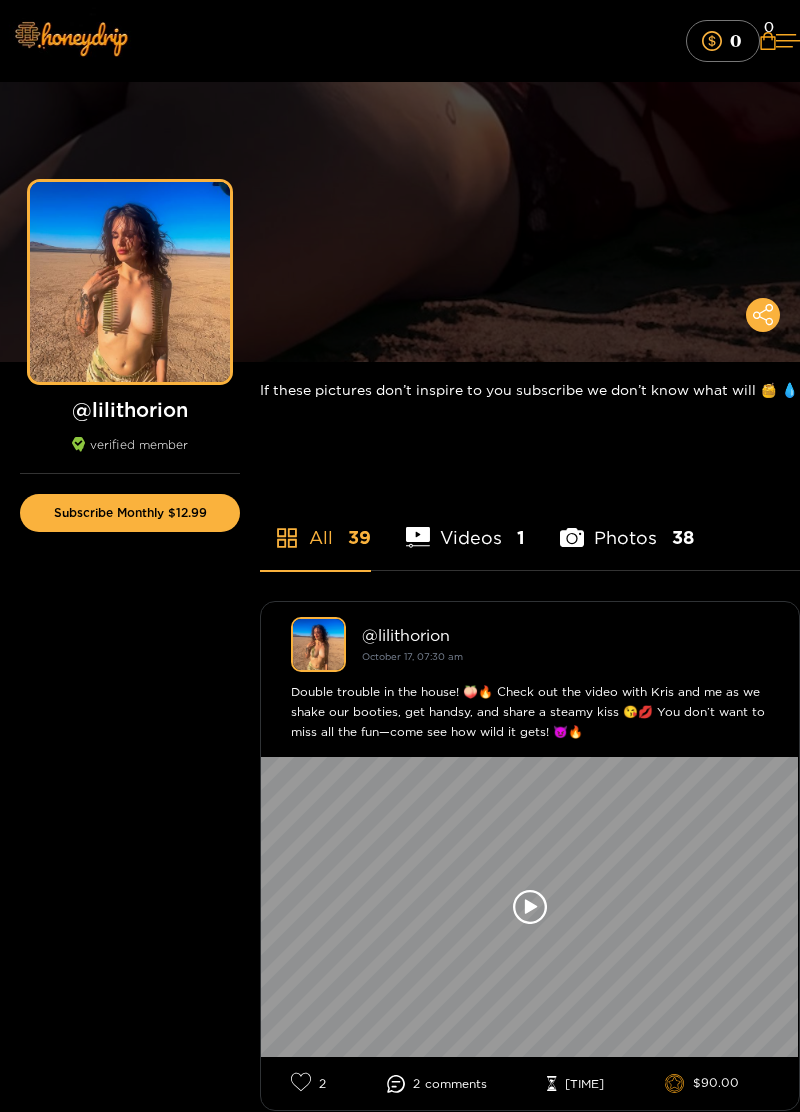 click at bounding box center (530, 907) 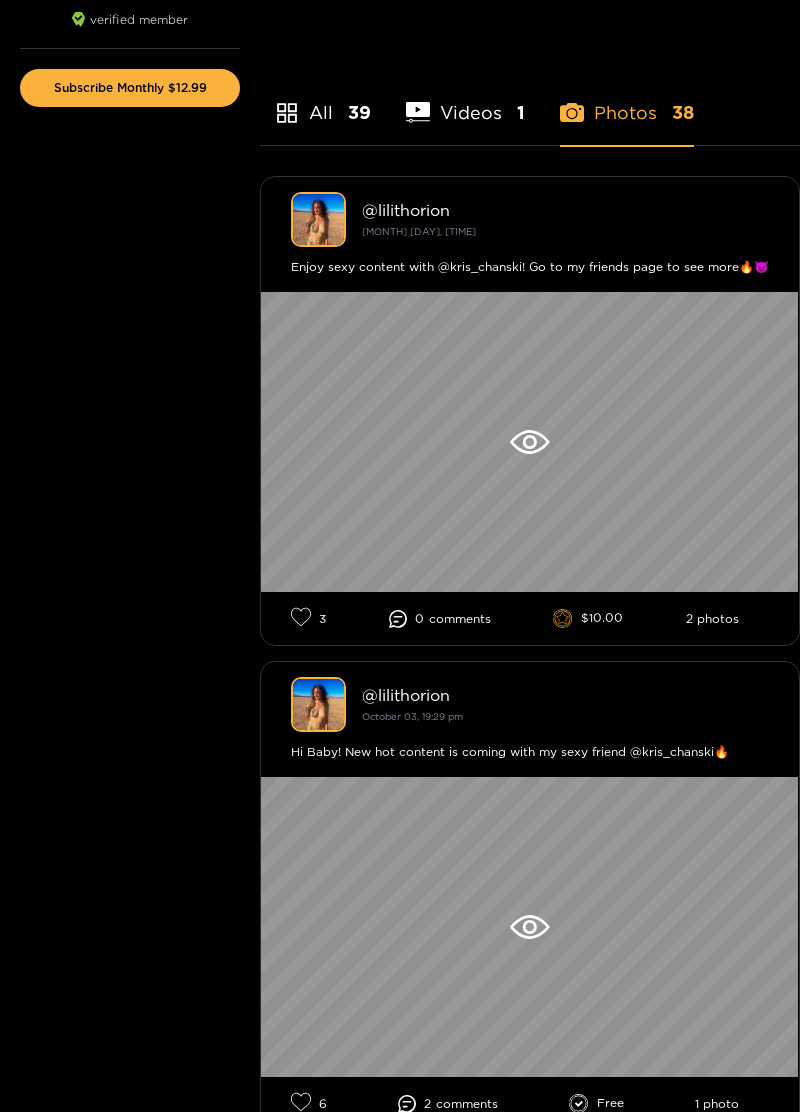 scroll, scrollTop: 430, scrollLeft: 0, axis: vertical 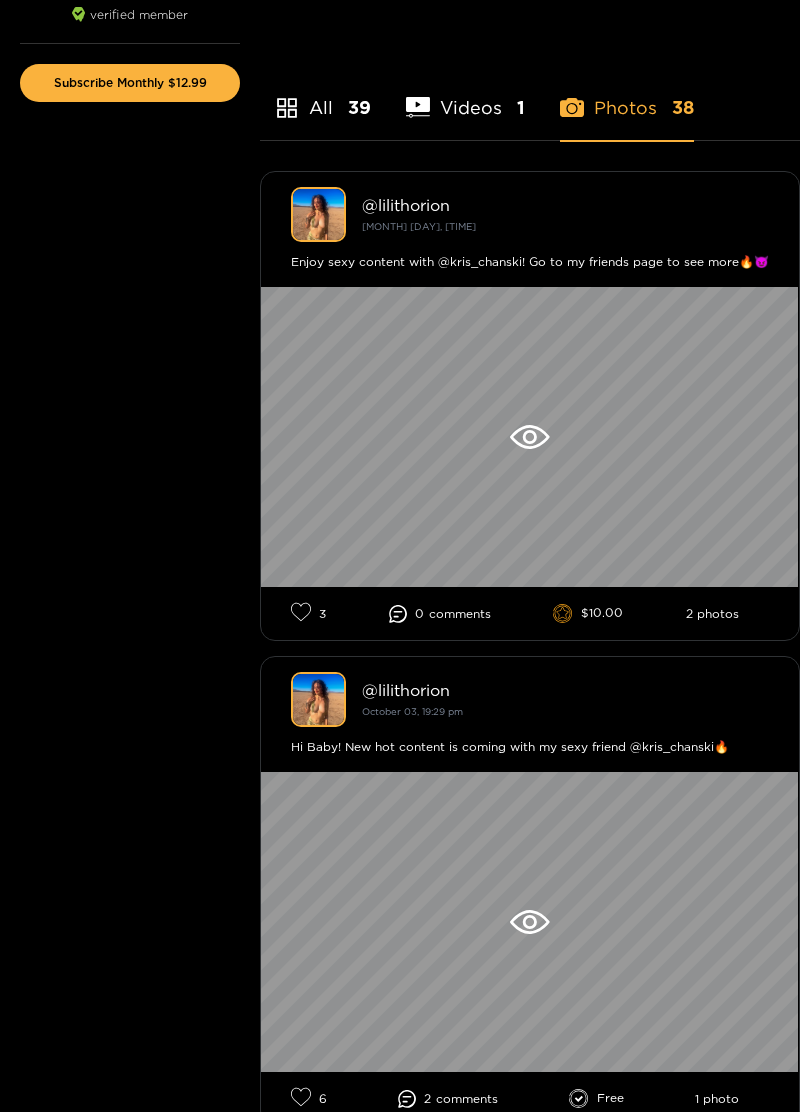 click at bounding box center [530, 922] 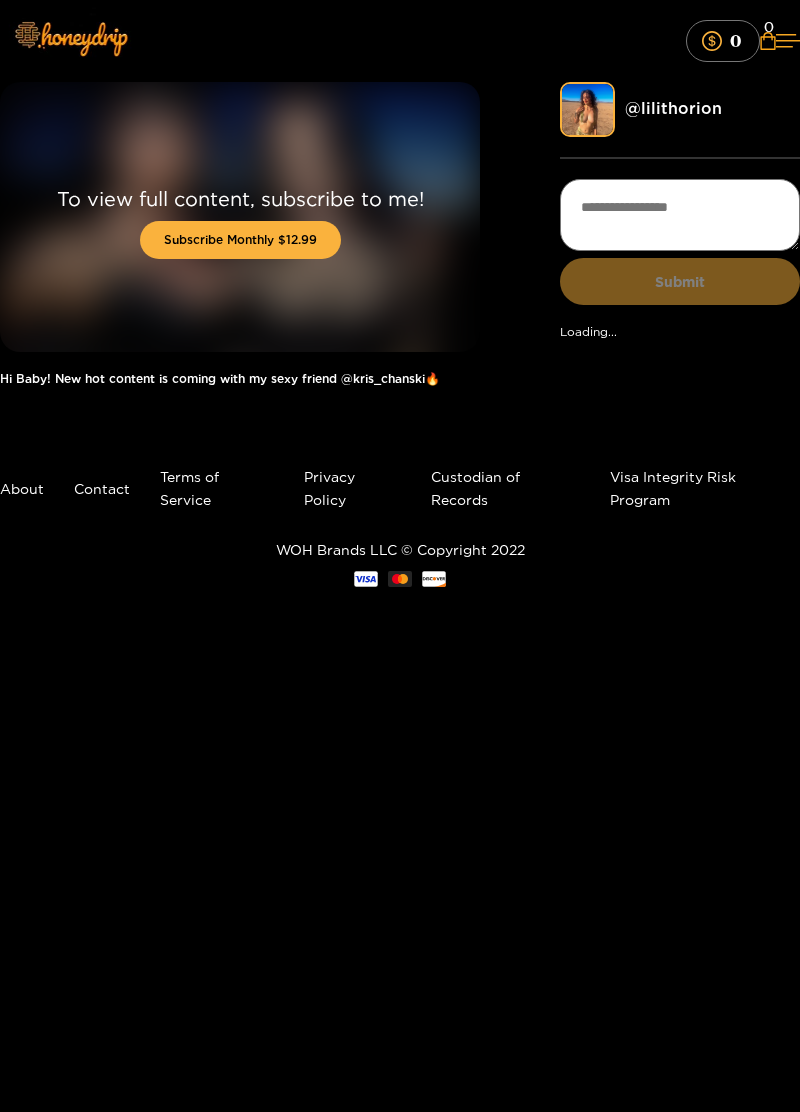 scroll, scrollTop: 0, scrollLeft: 0, axis: both 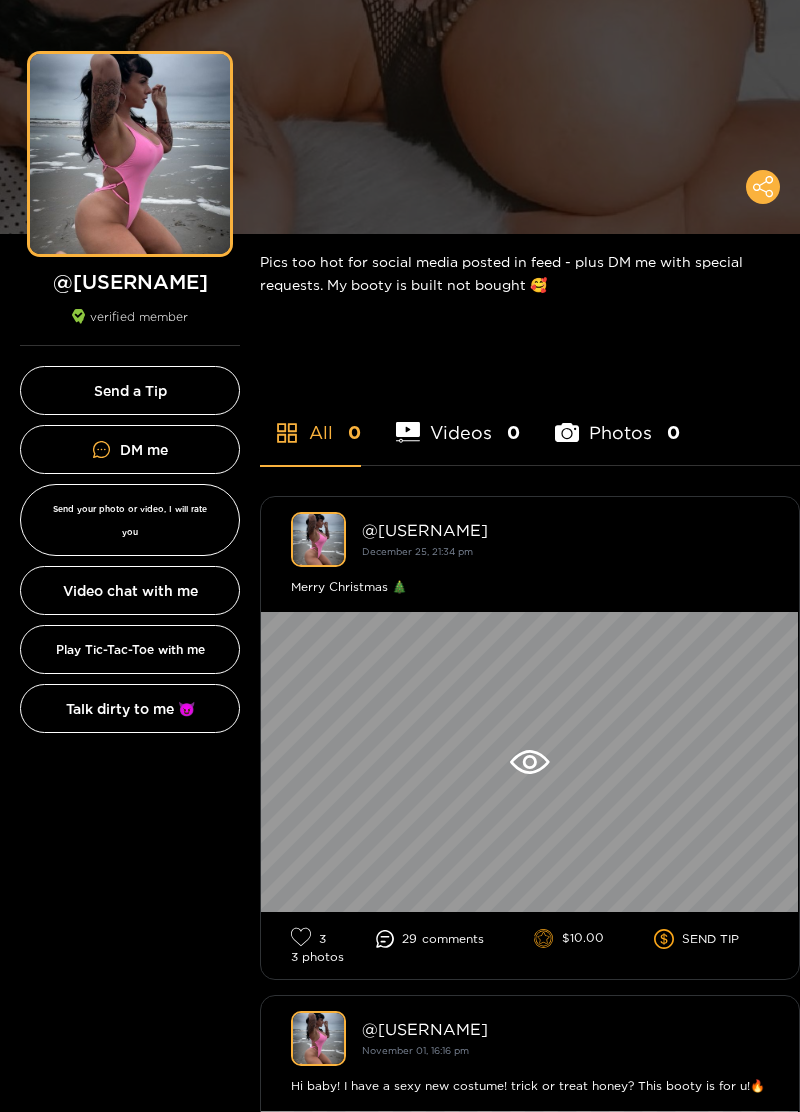 click on "DM me" at bounding box center (130, 449) 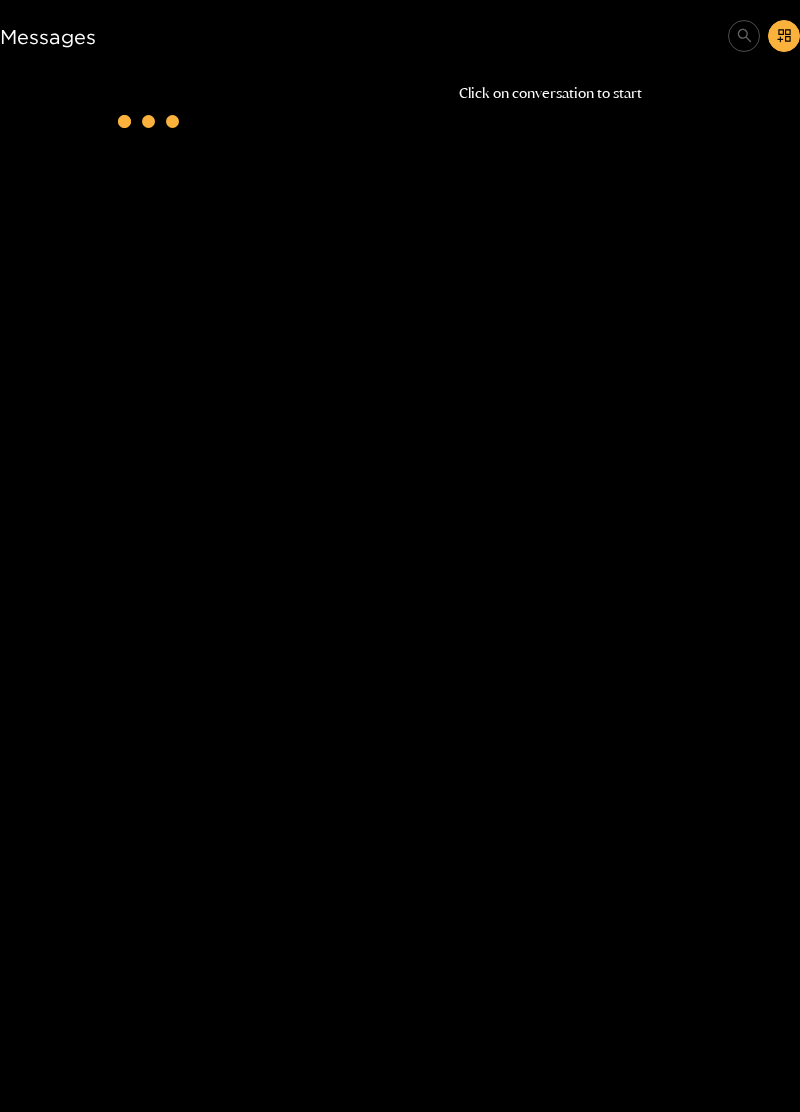 scroll, scrollTop: 0, scrollLeft: 0, axis: both 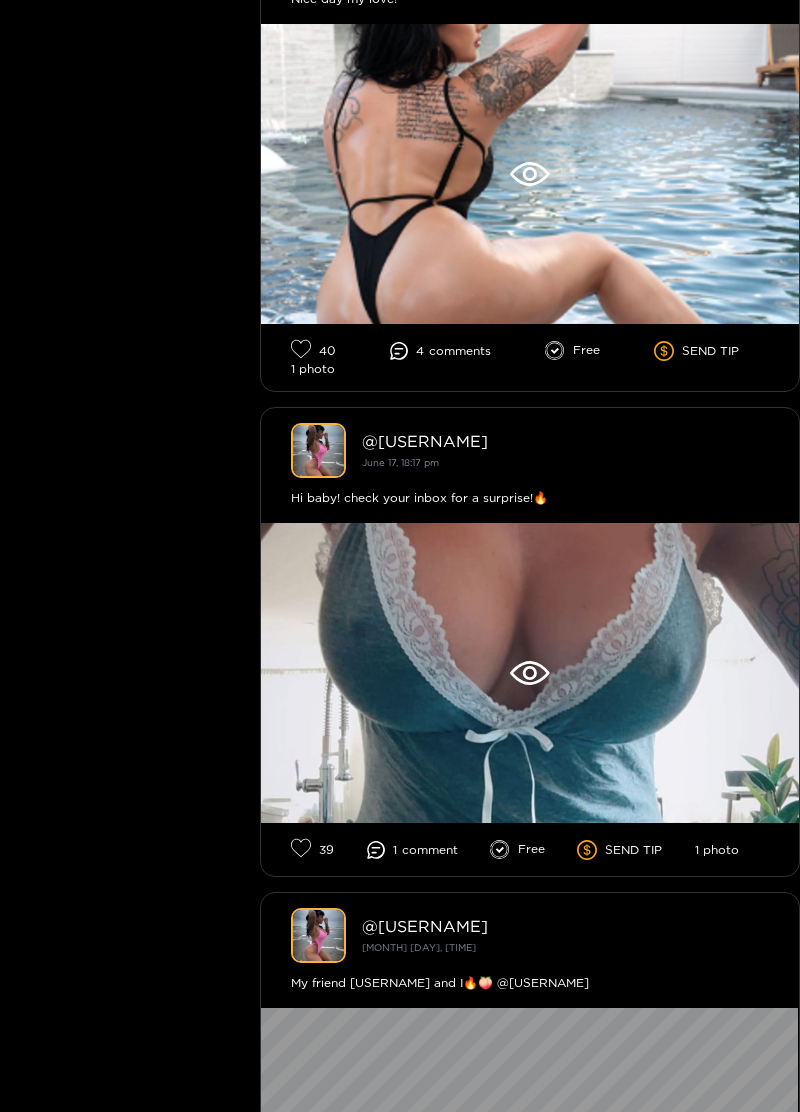 click 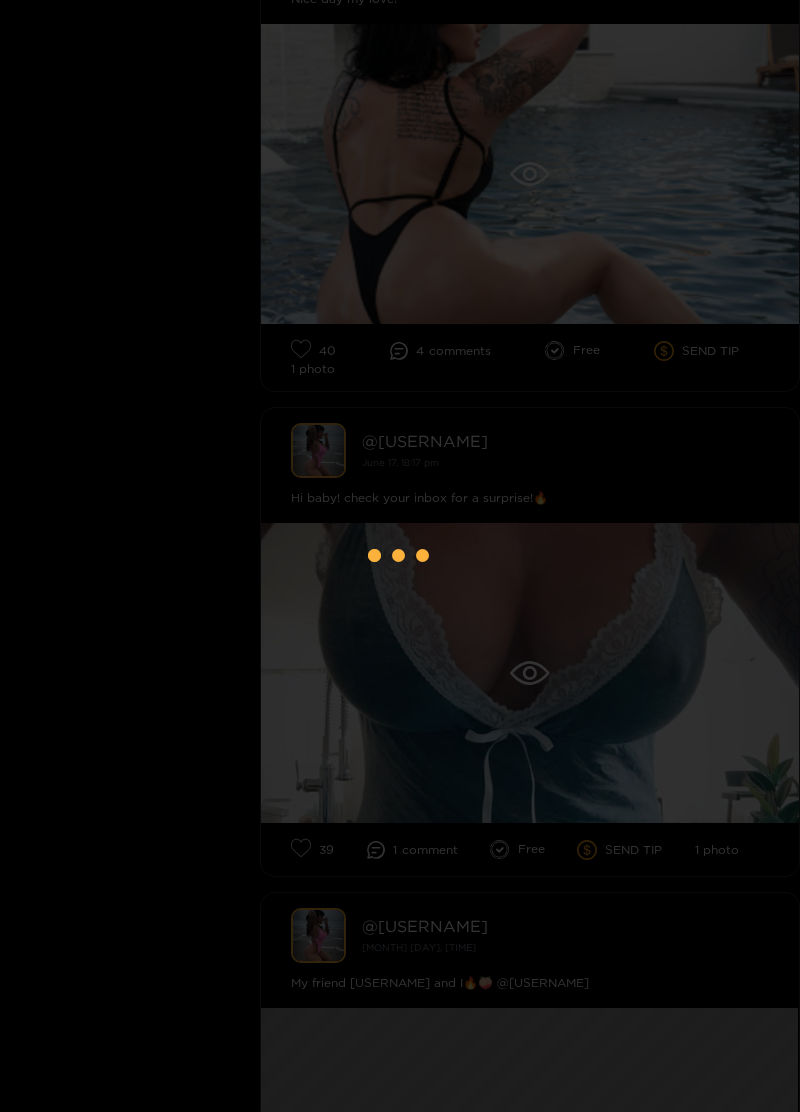 scroll, scrollTop: 0, scrollLeft: 0, axis: both 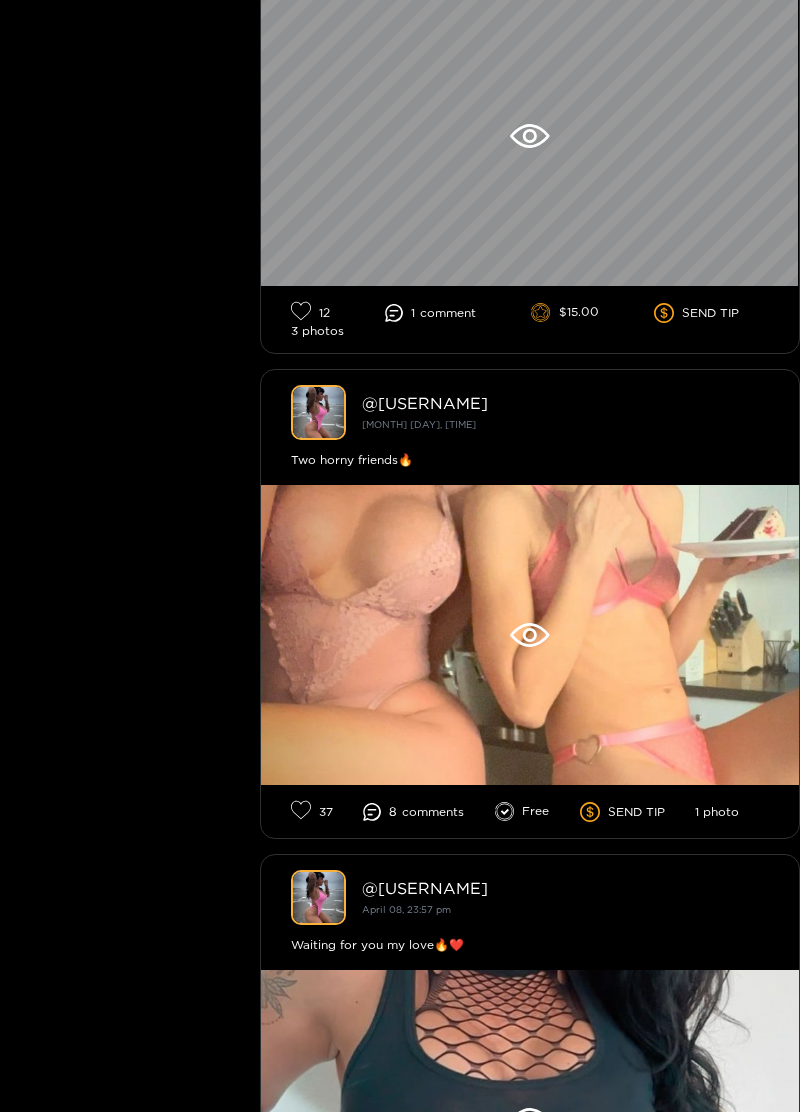 click 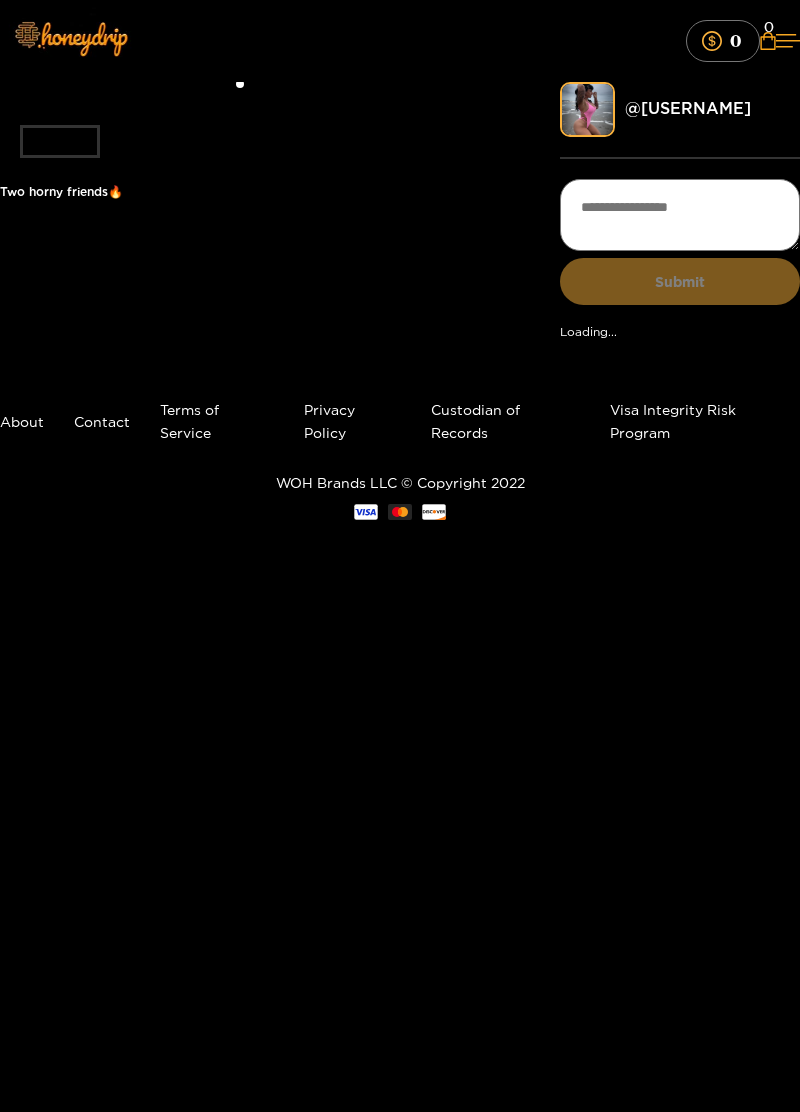 scroll, scrollTop: 0, scrollLeft: 0, axis: both 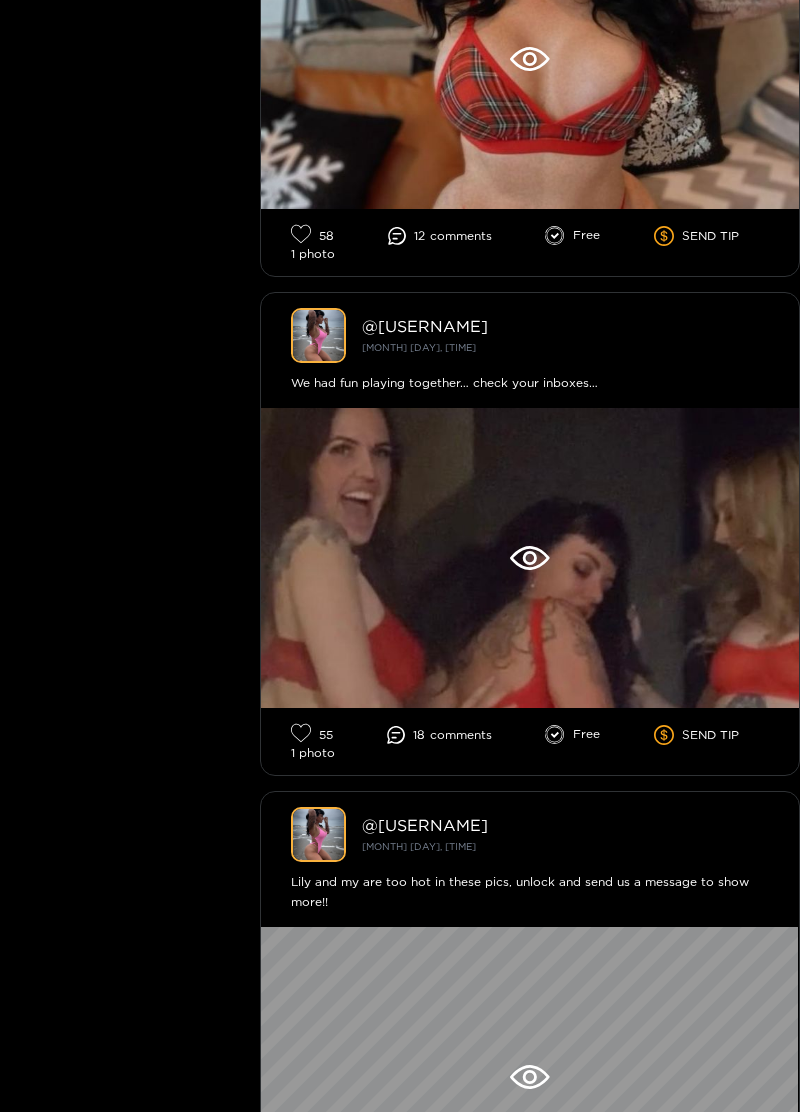click 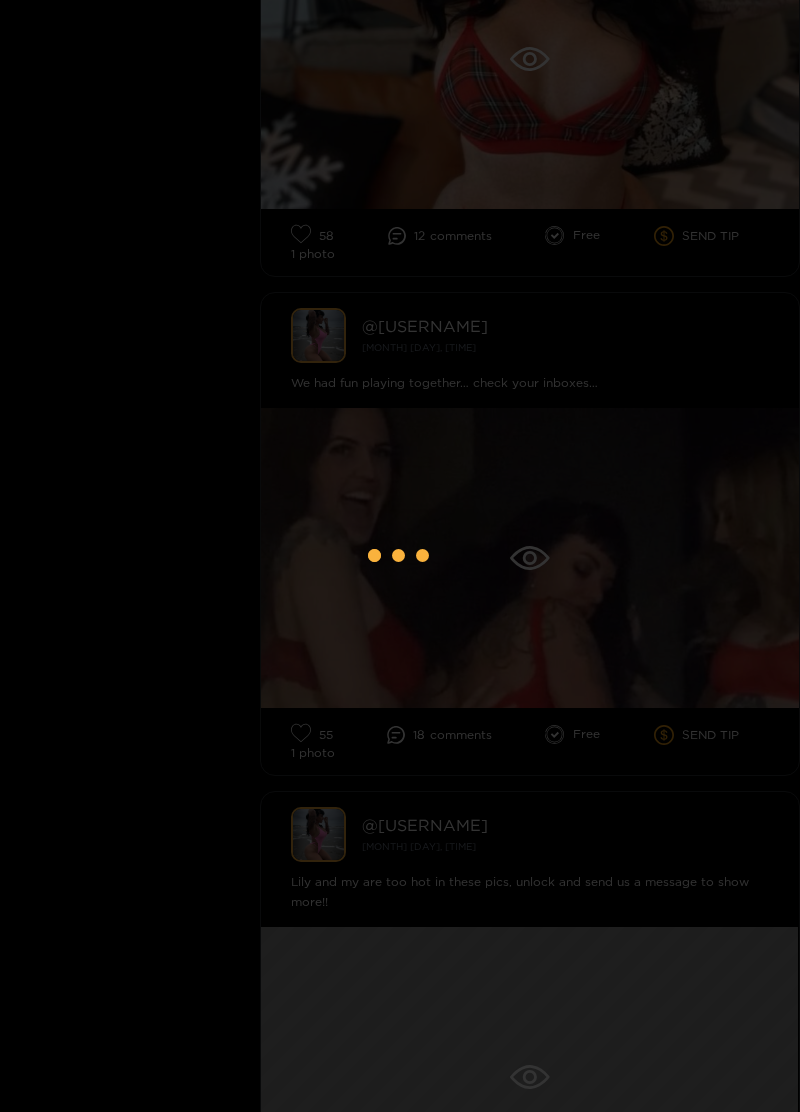 scroll, scrollTop: 0, scrollLeft: 0, axis: both 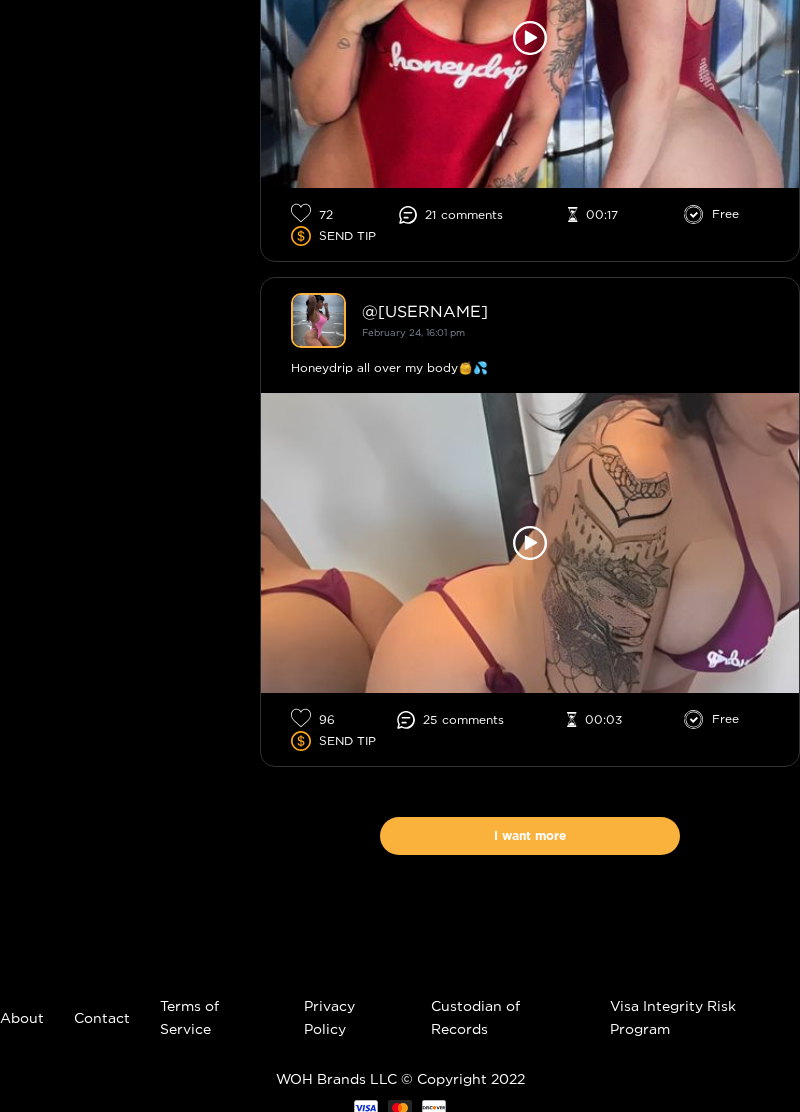 click 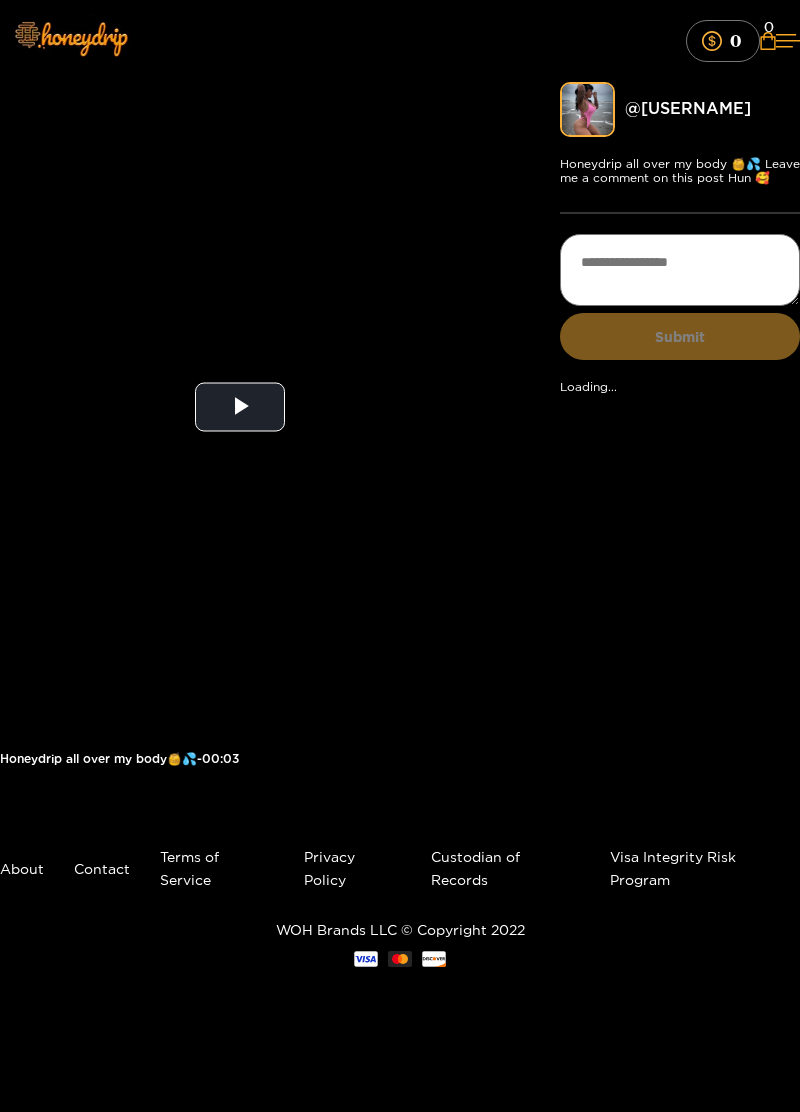 scroll, scrollTop: 0, scrollLeft: 0, axis: both 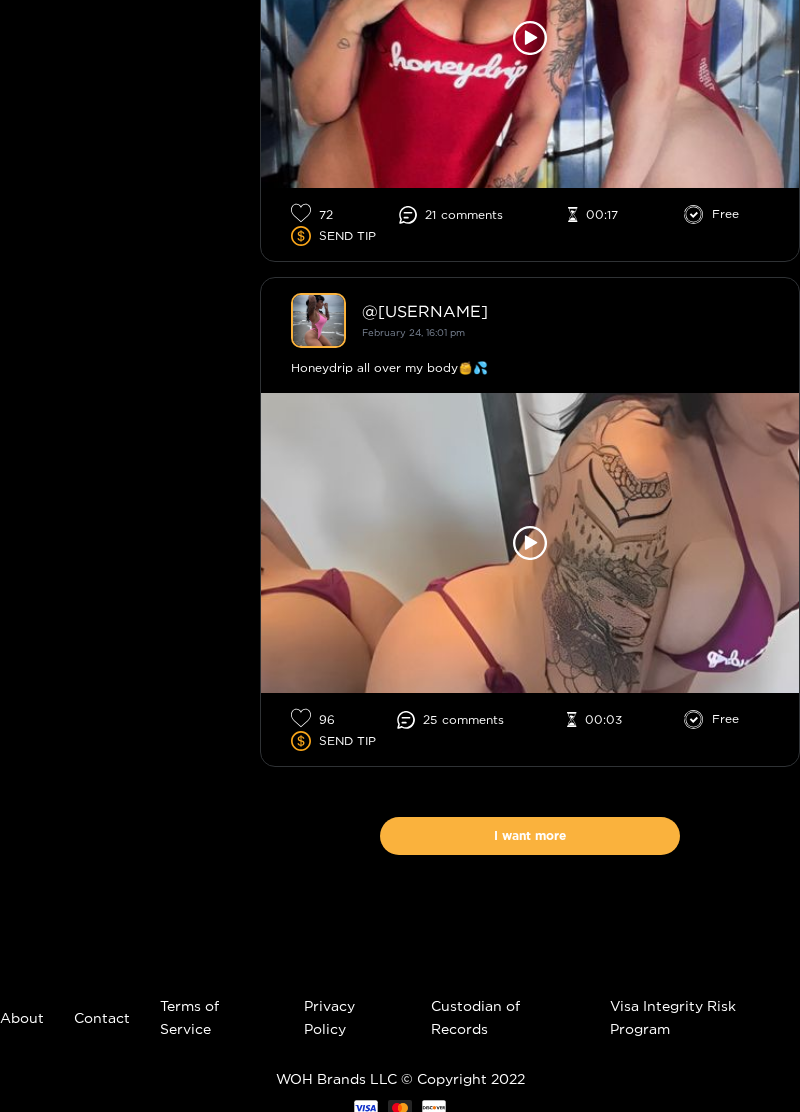click on "I want more" at bounding box center [530, 836] 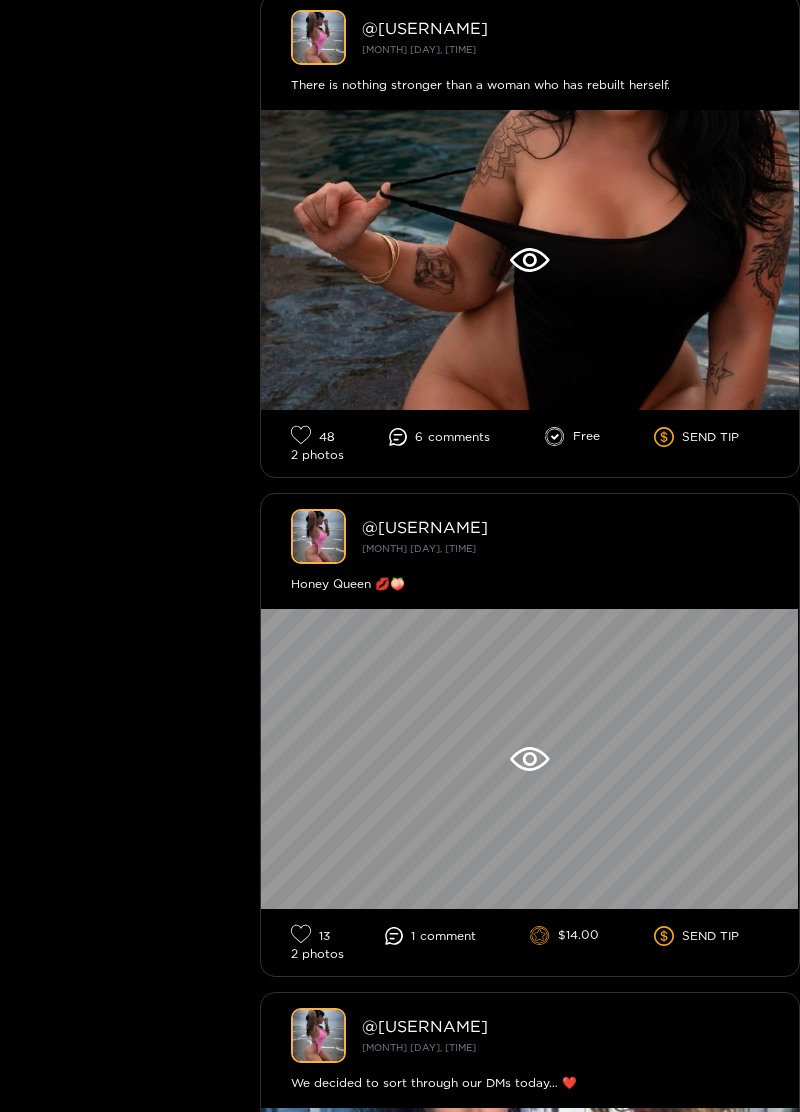scroll, scrollTop: 15156, scrollLeft: 0, axis: vertical 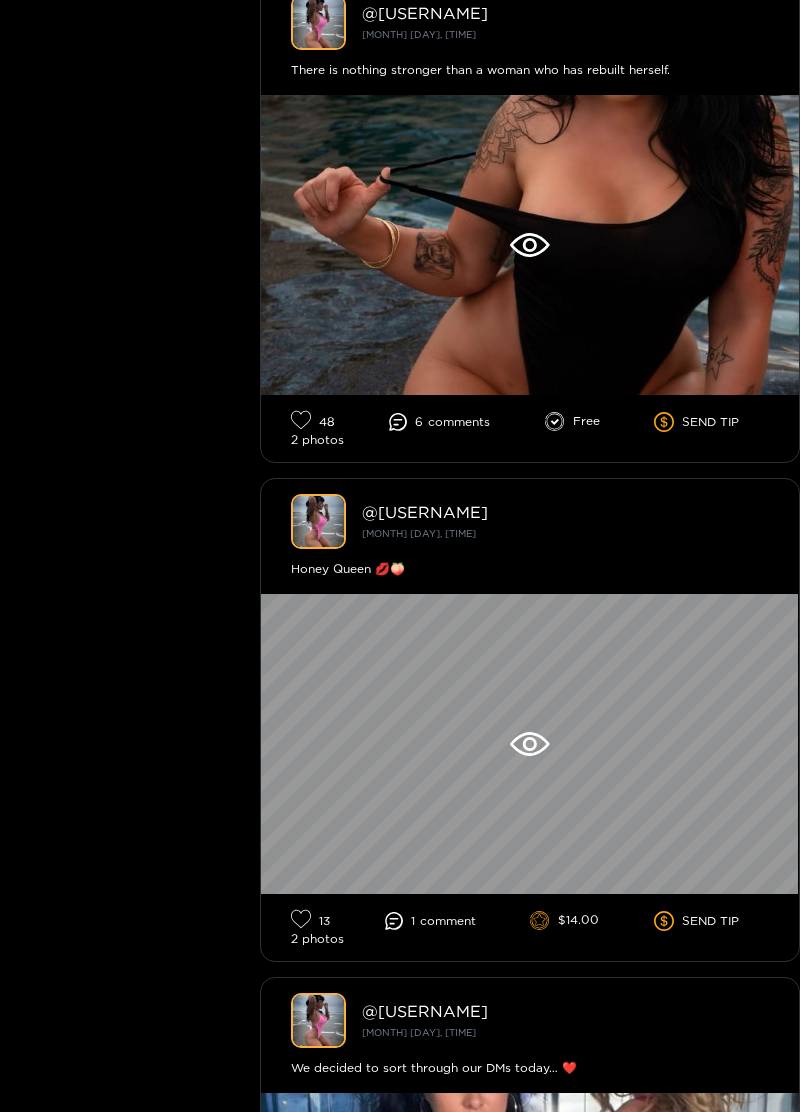 click at bounding box center [530, 245] 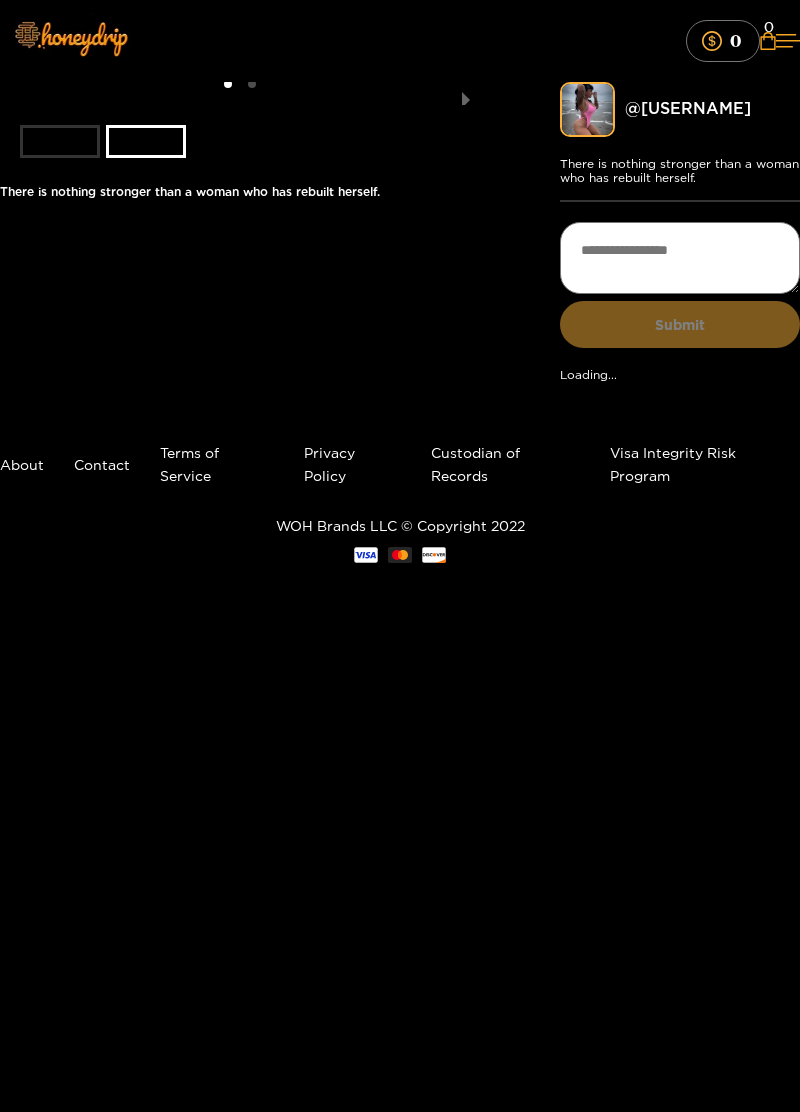 scroll, scrollTop: 0, scrollLeft: 0, axis: both 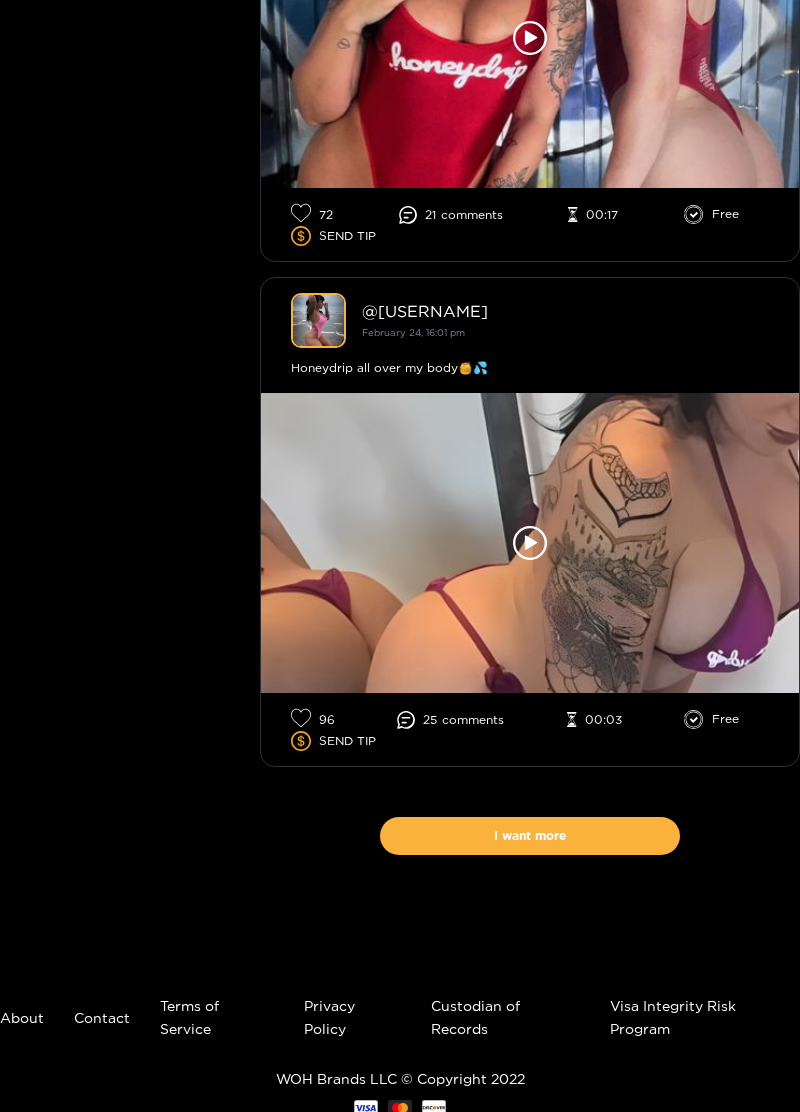 click on "I want more" at bounding box center (530, 836) 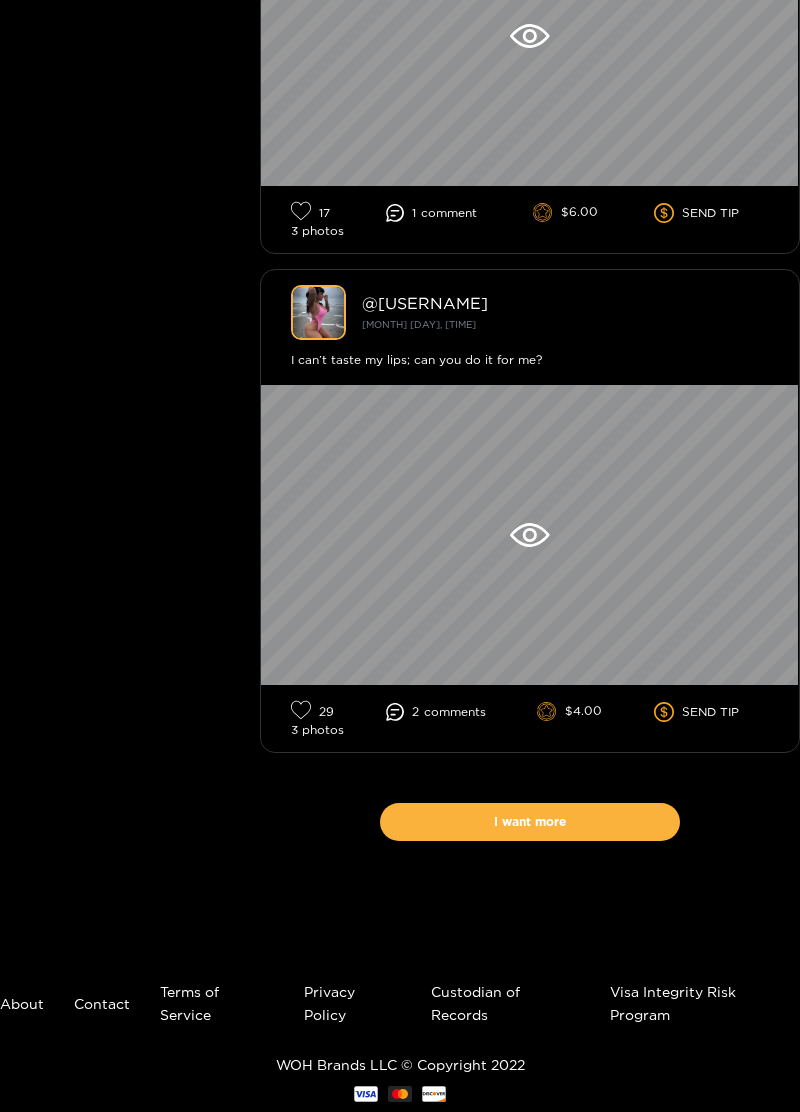 scroll, scrollTop: 25890, scrollLeft: 0, axis: vertical 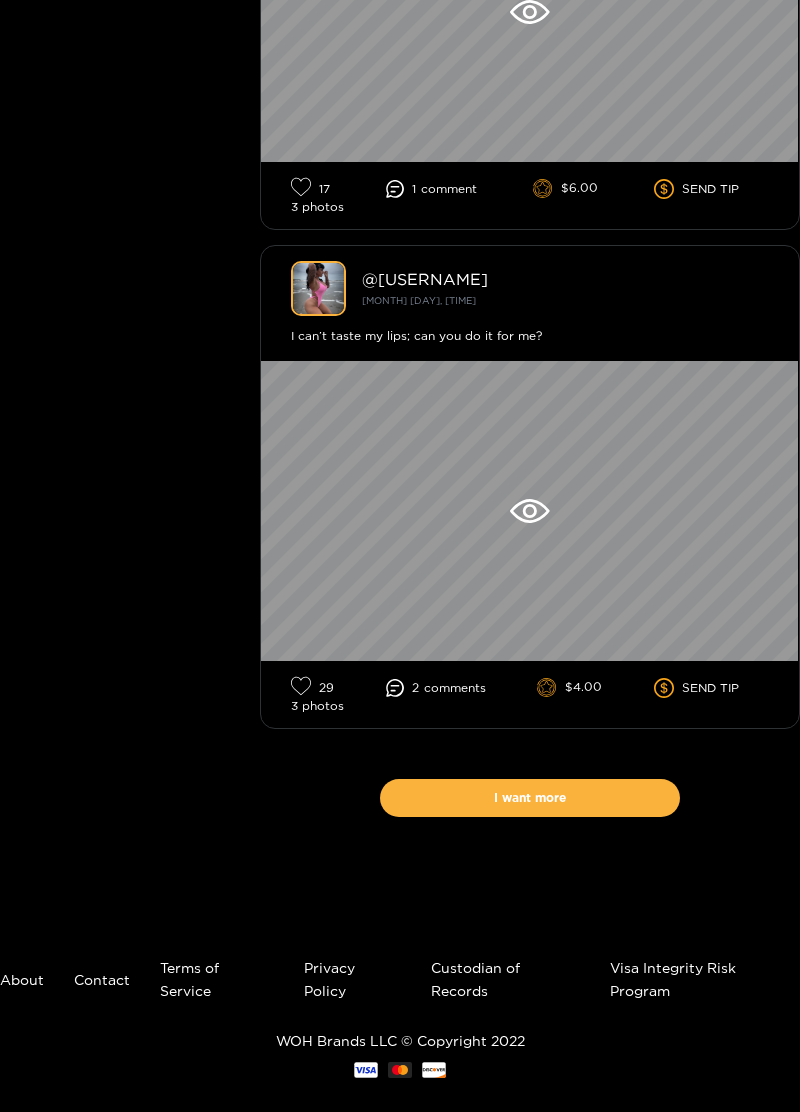 click on "I want more" at bounding box center [530, 798] 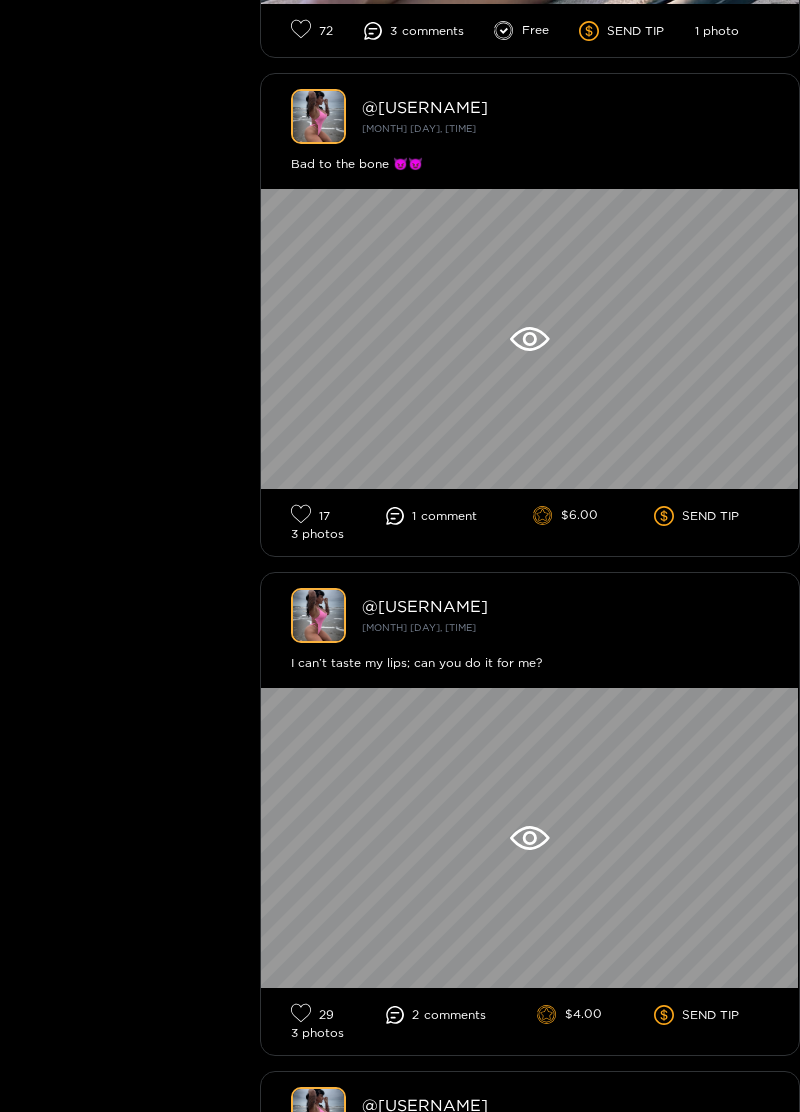 click on "Preview @ kris_chanski verified member Send a Tip  DM me Send your photo or video, I will rate you Video chat with me Play Tic-Tac-Toe with me Talk dirty to me 😈" at bounding box center (130, -12140) 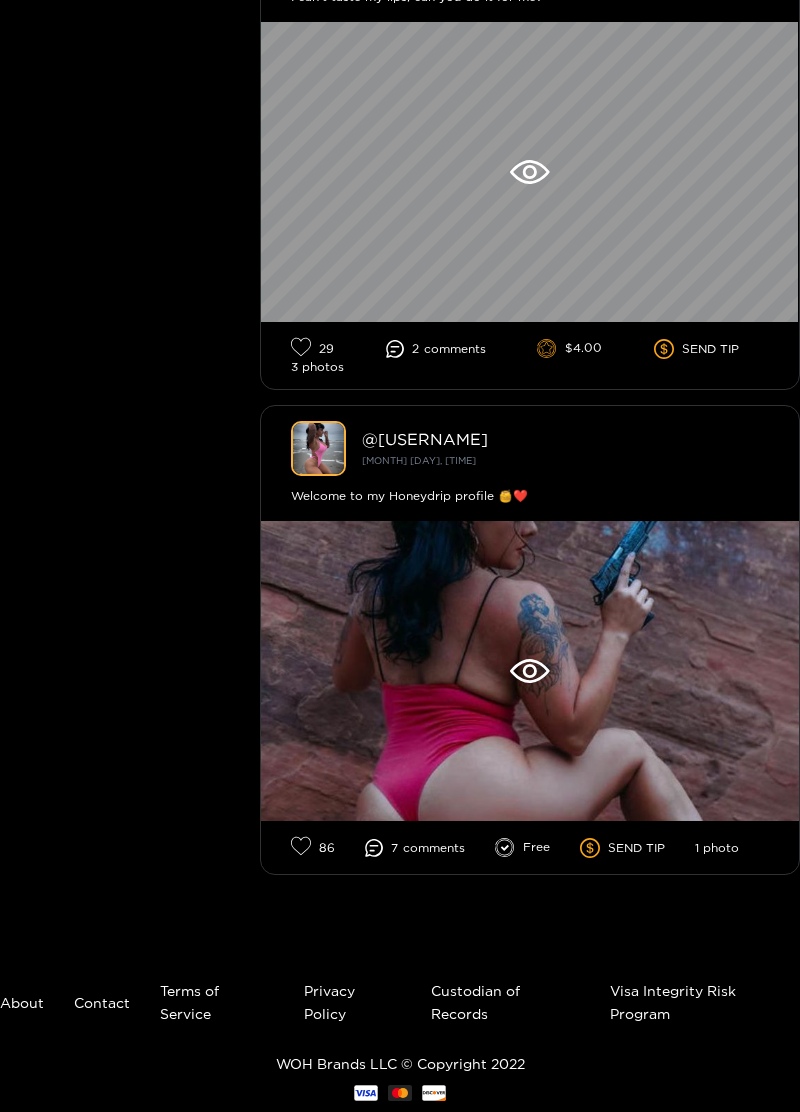 scroll, scrollTop: 26754, scrollLeft: 0, axis: vertical 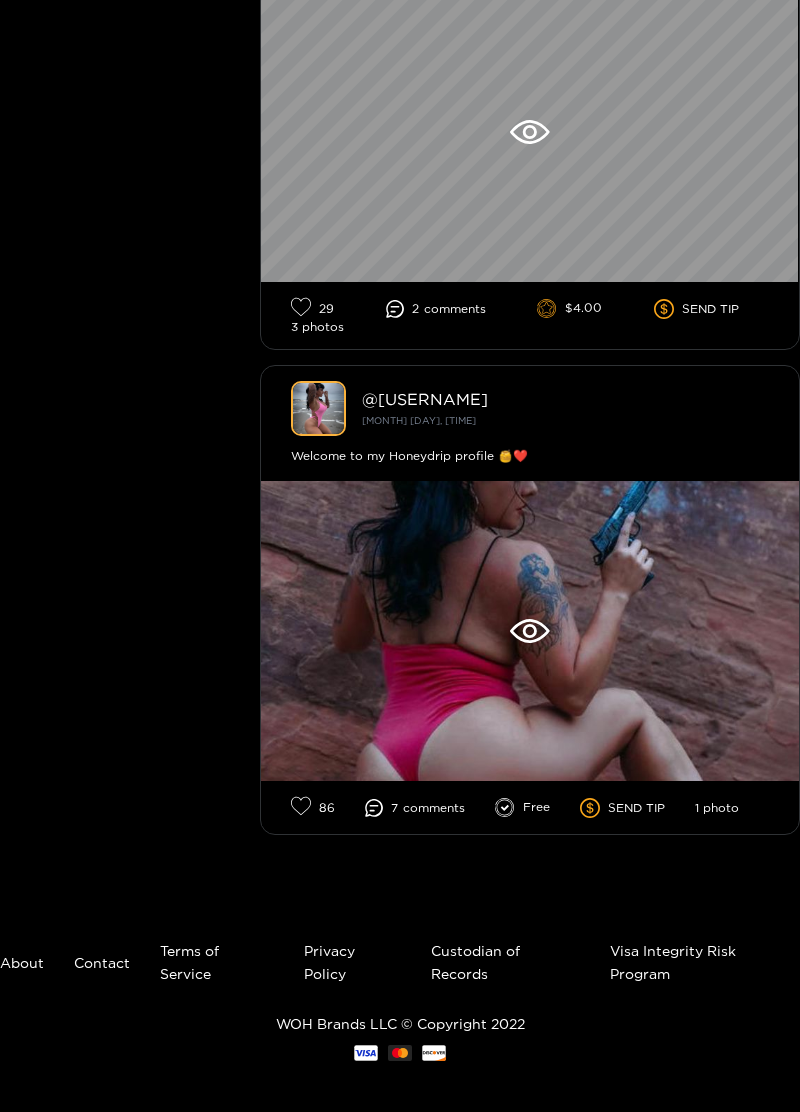 click at bounding box center [530, 631] 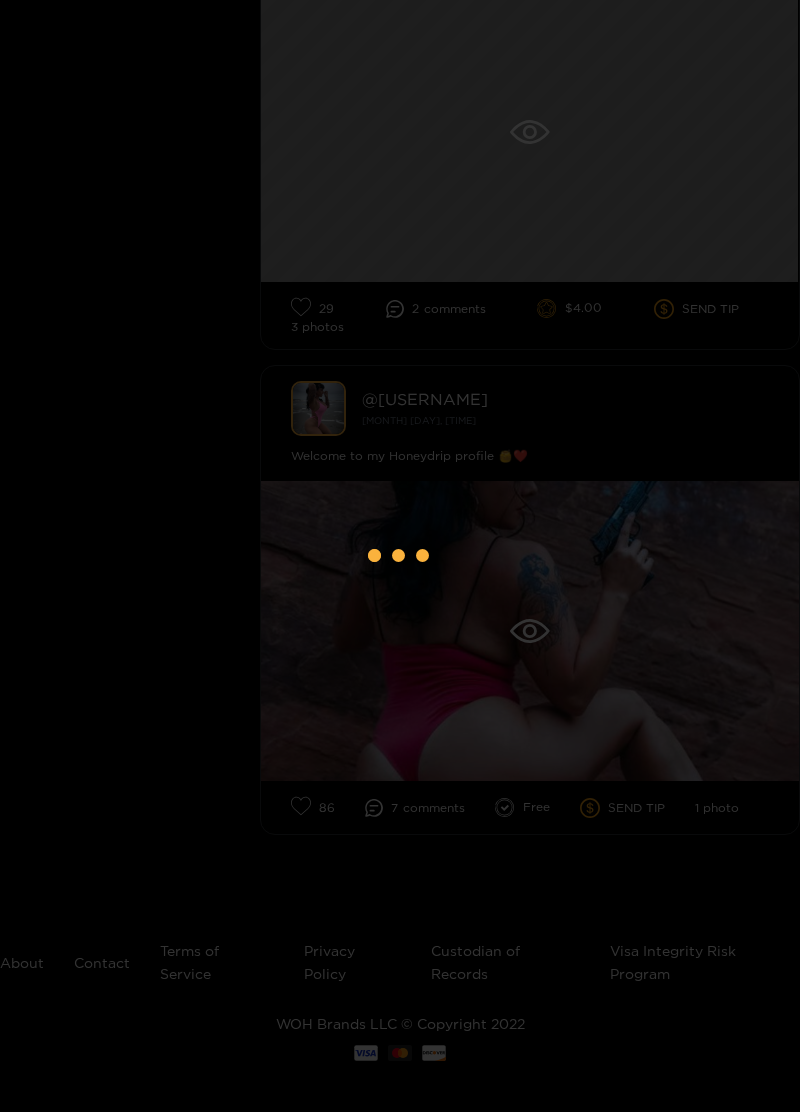 scroll, scrollTop: 0, scrollLeft: 0, axis: both 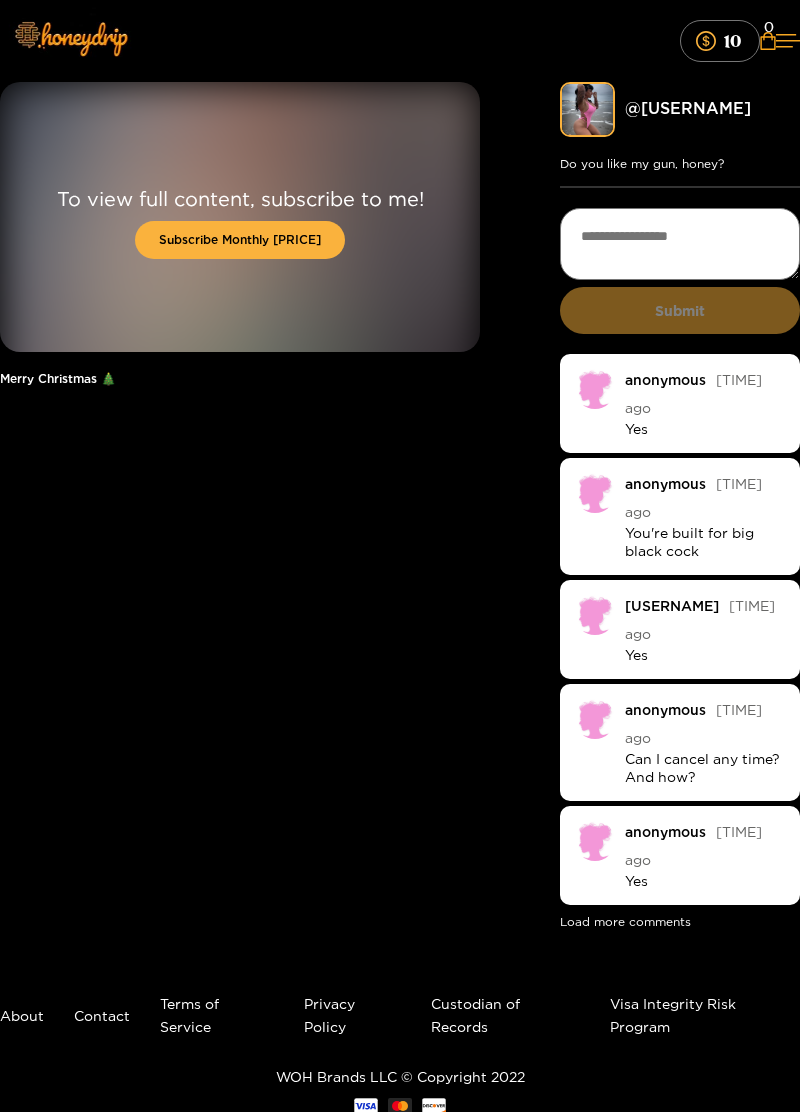 click on "Subscribe Monthly $10.00" at bounding box center [240, 240] 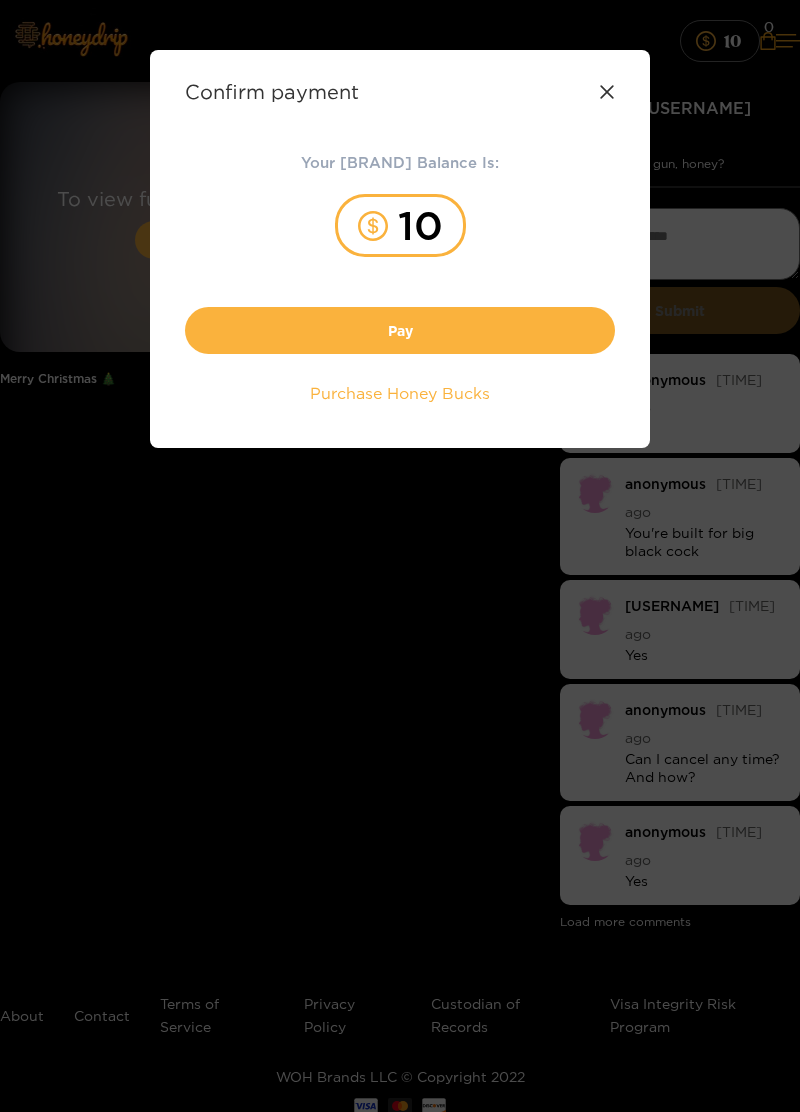 click on "Pay" at bounding box center [400, 330] 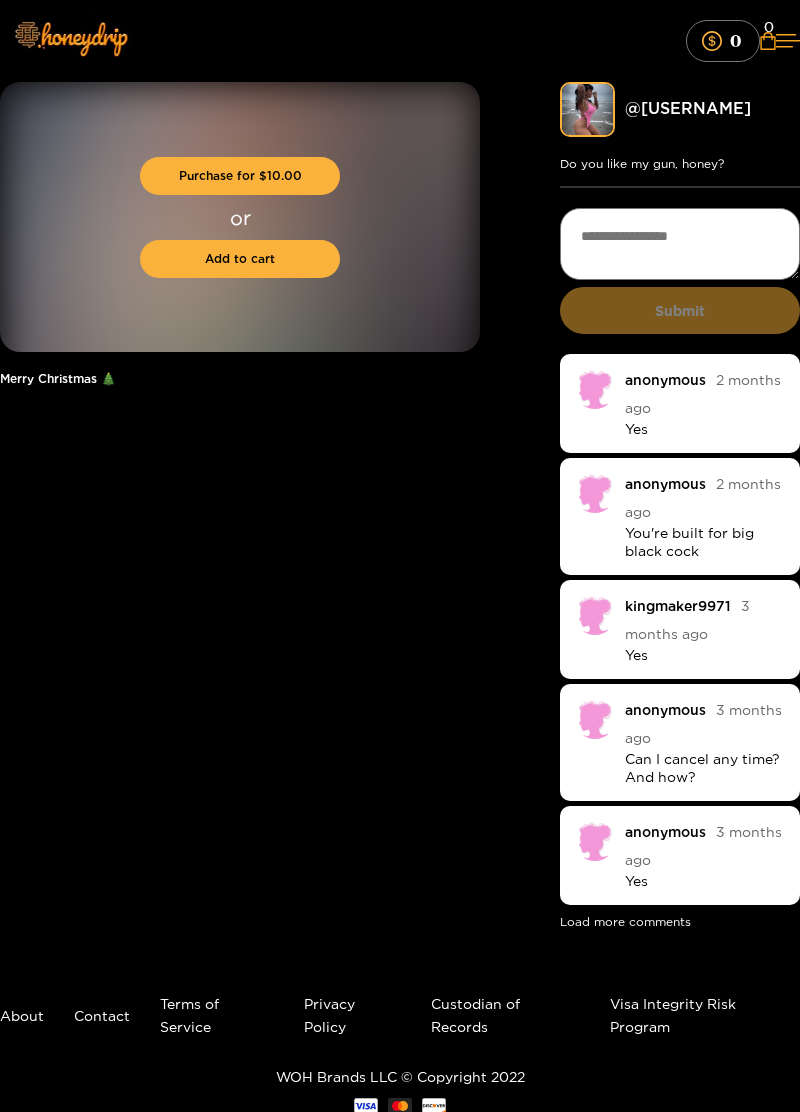 scroll, scrollTop: 0, scrollLeft: 0, axis: both 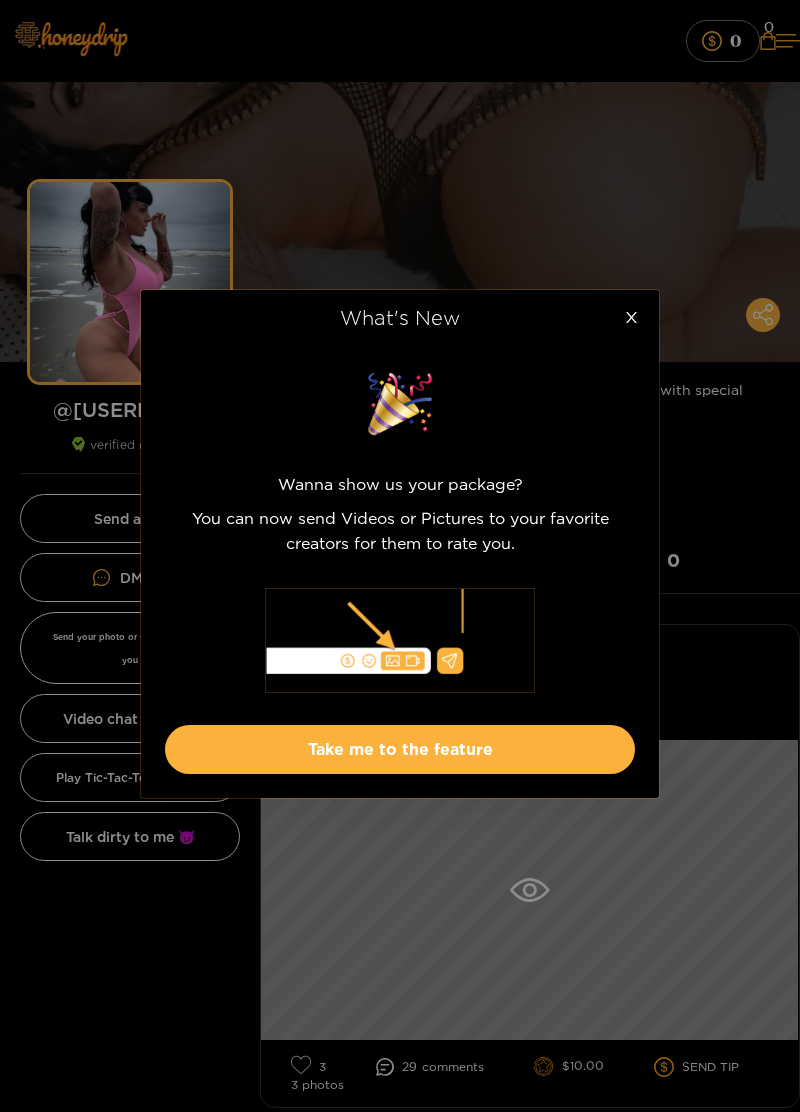 click on "Take me to the feature" at bounding box center [400, 749] 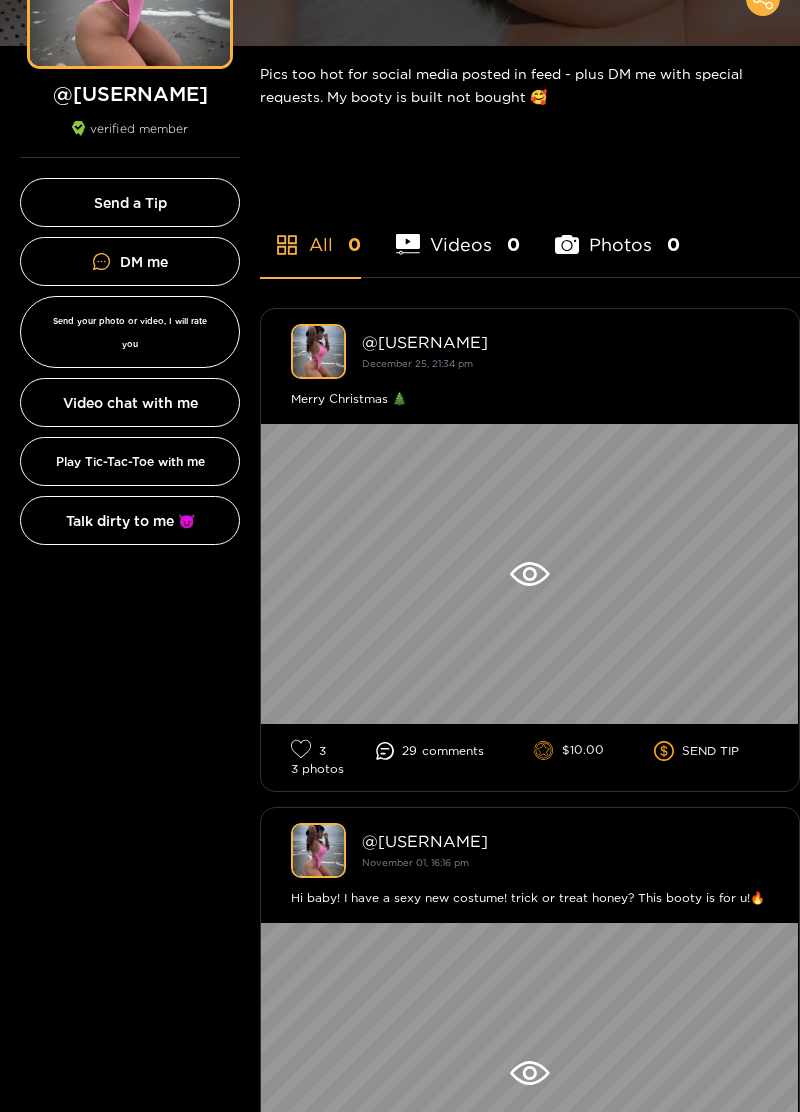 scroll, scrollTop: 316, scrollLeft: 0, axis: vertical 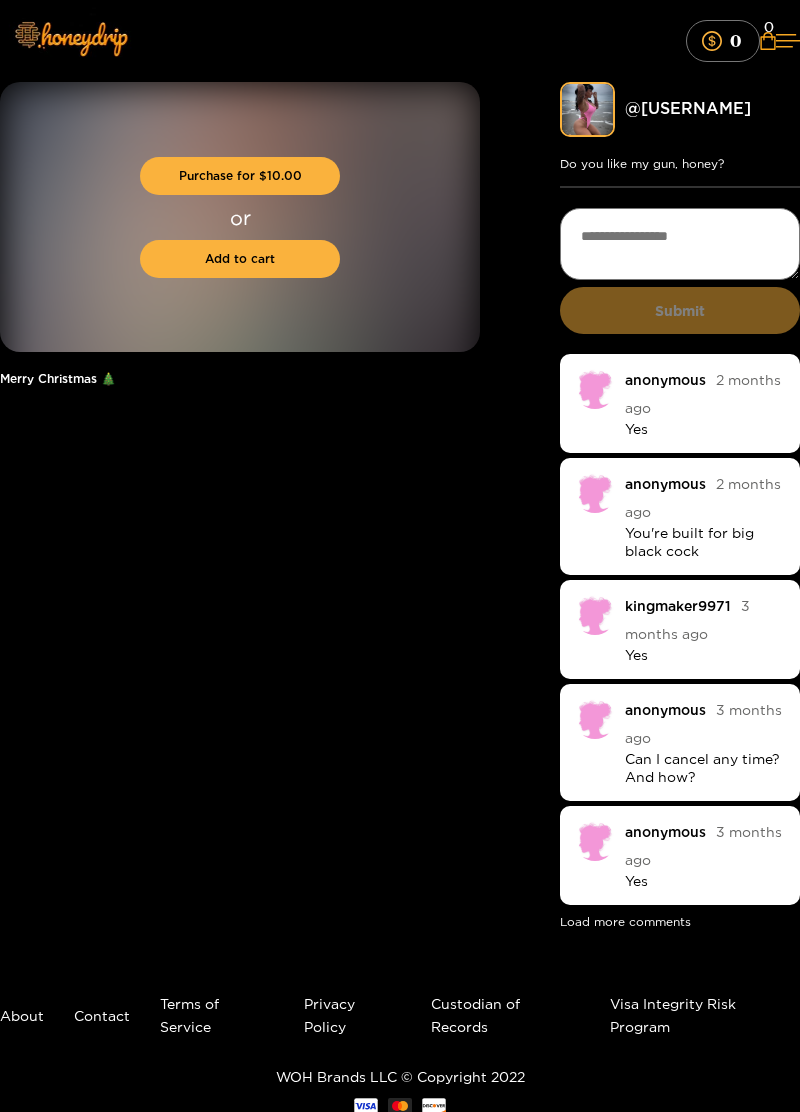 click on "Purchase for $ 10.00" at bounding box center [240, 176] 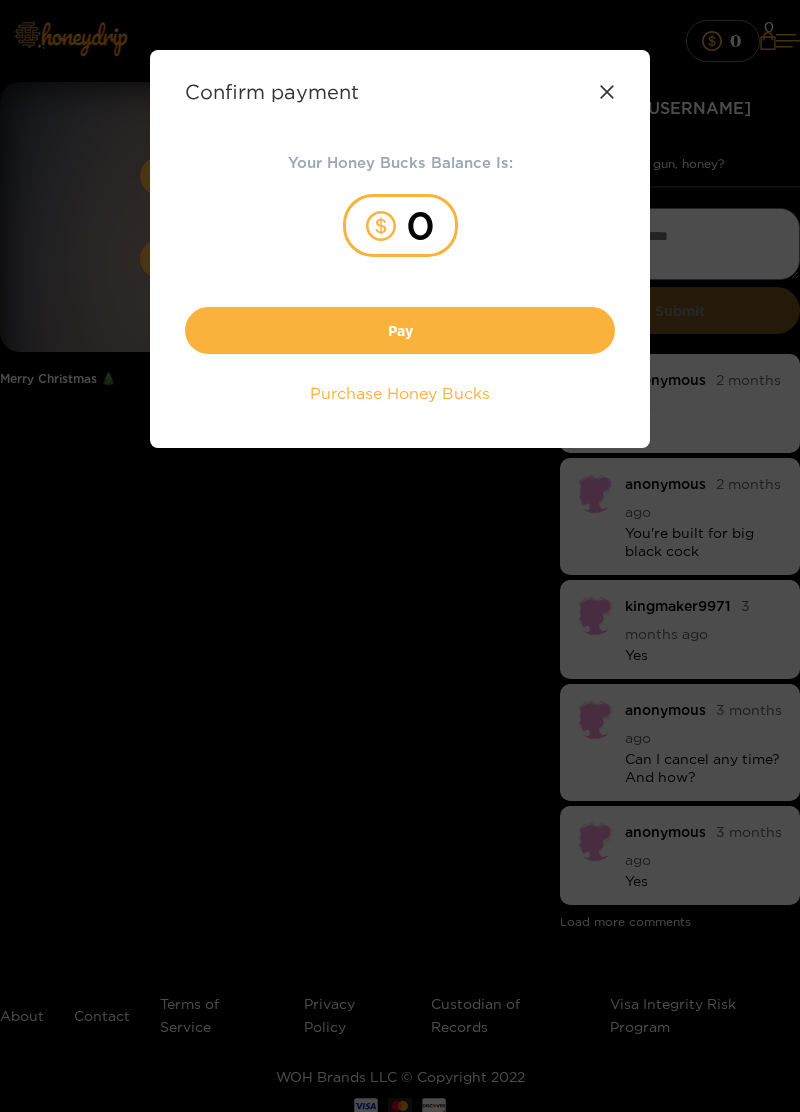 click on "Pay" at bounding box center [400, 330] 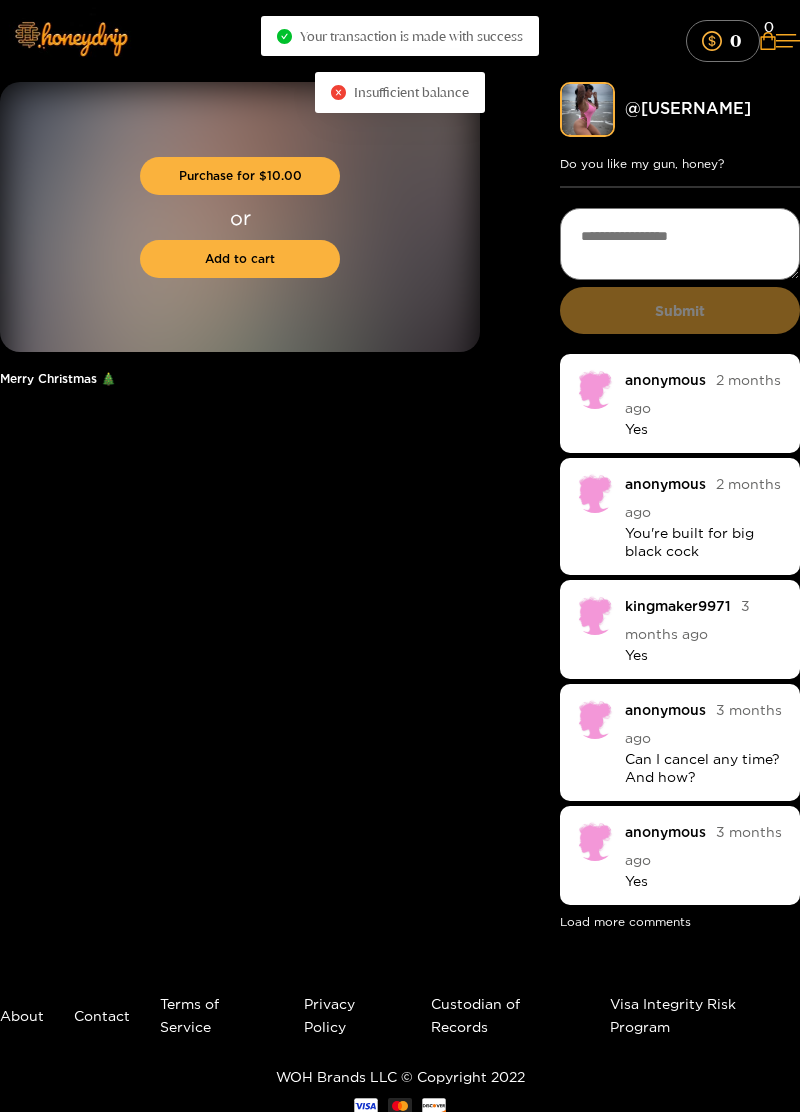 click at bounding box center [400, 556] 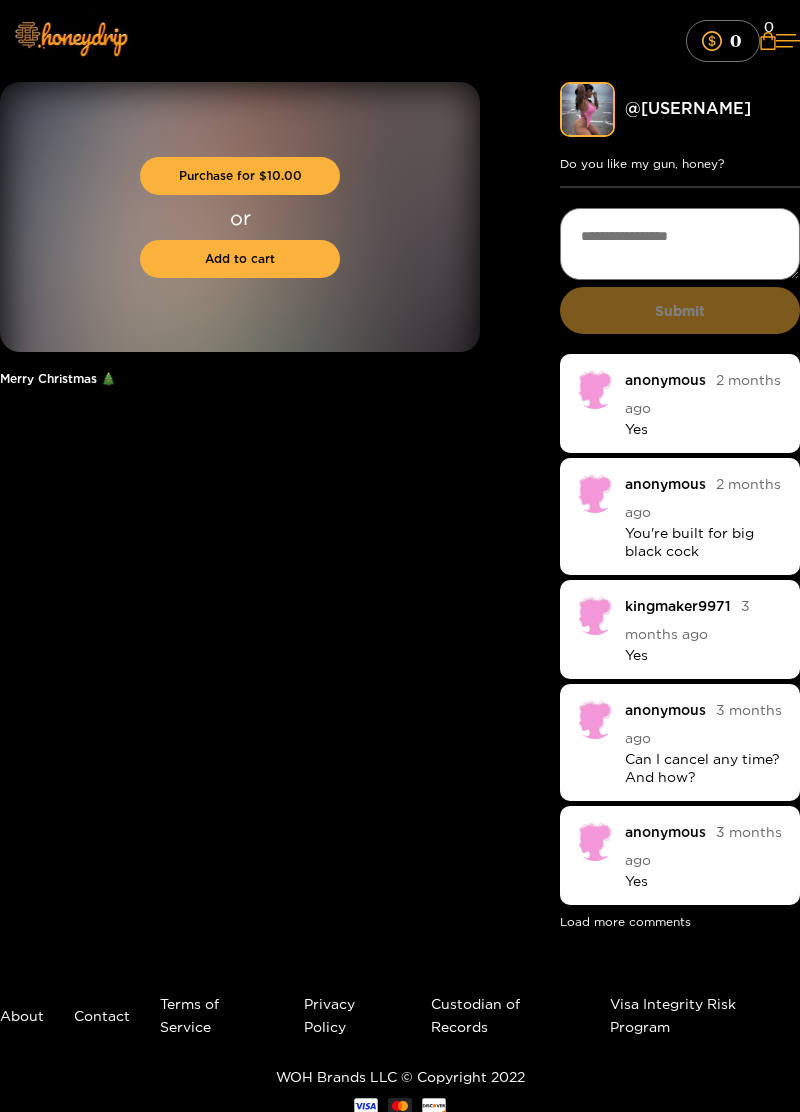 click on "0" at bounding box center [735, 40] 